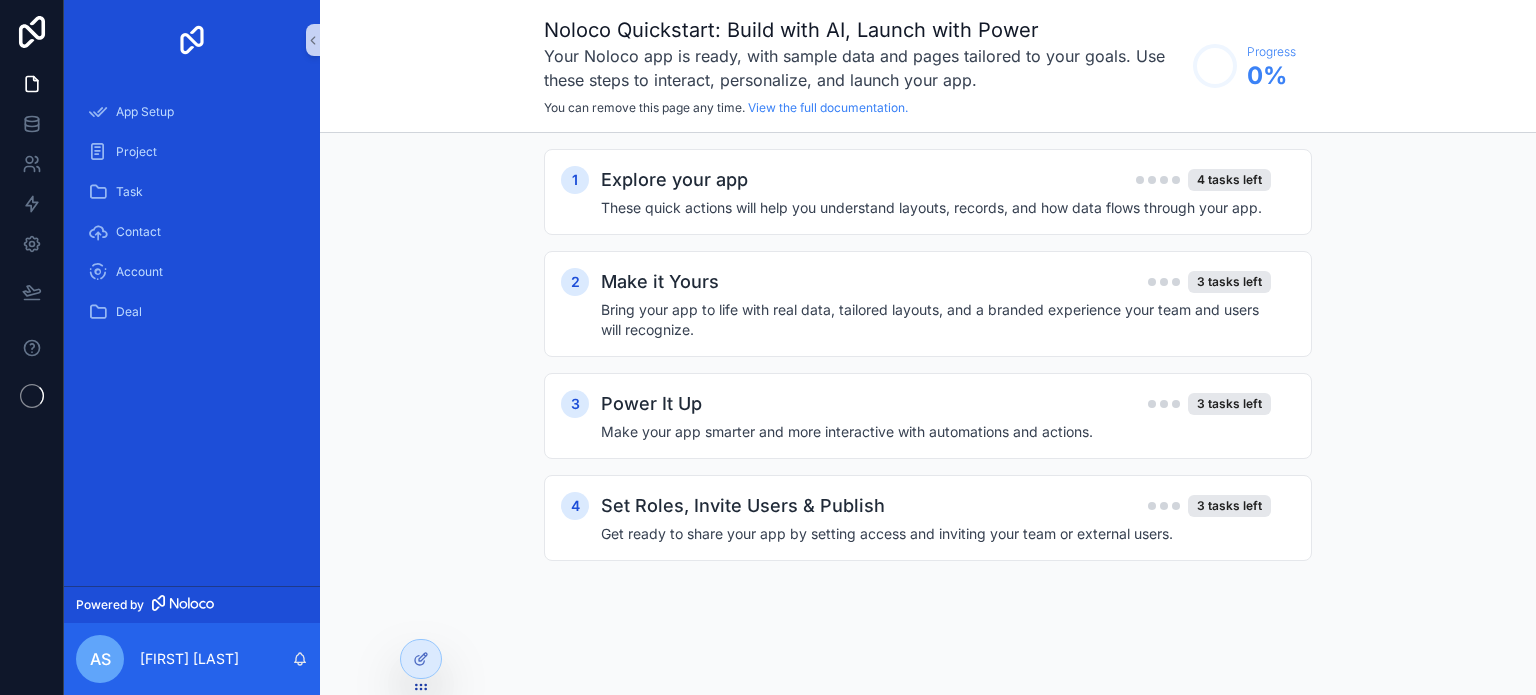 scroll, scrollTop: 0, scrollLeft: 0, axis: both 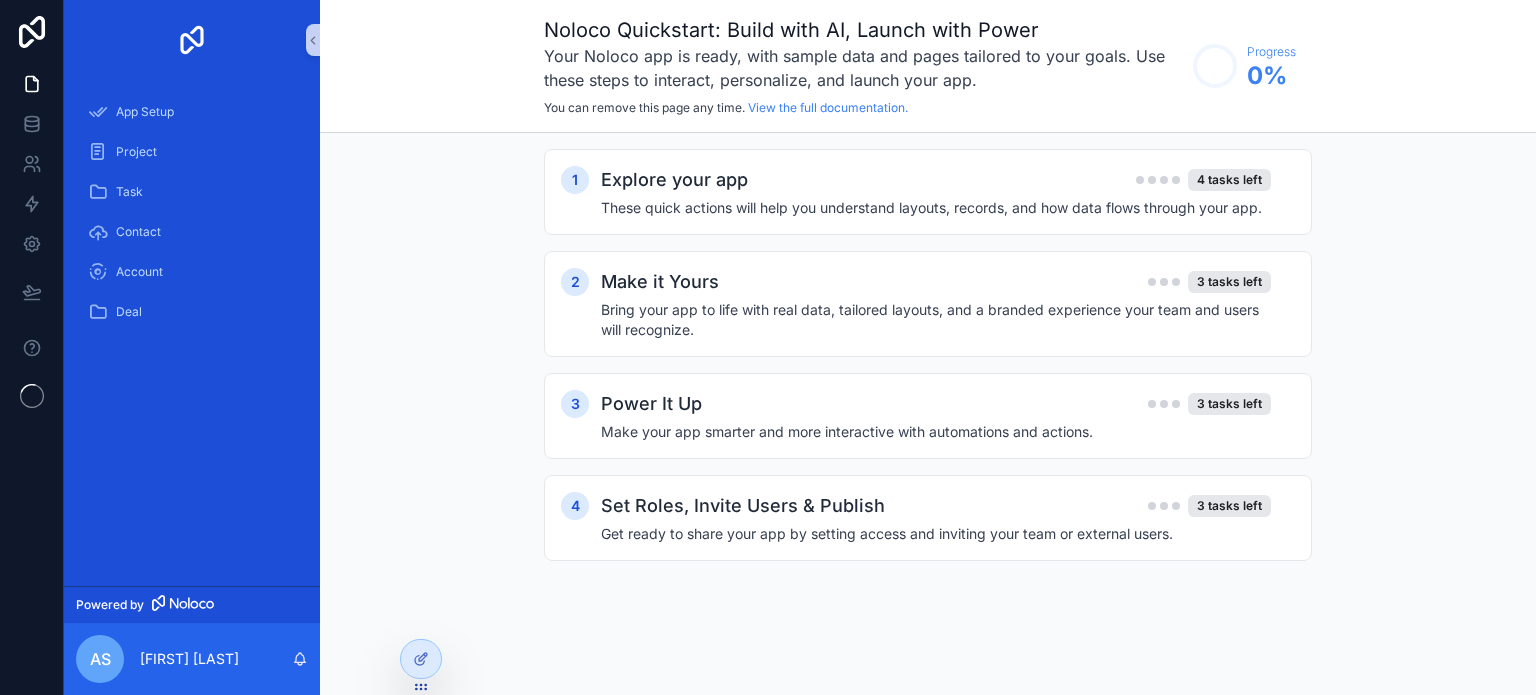 click on "1 Explore your app 4 tasks left These quick actions will help you understand layouts, records, and how data flows through your app. 2 Make it Yours 3 tasks left Bring your app to life with real data, tailored layouts, and a branded experience your team and users will recognize. 3 Power It Up 3 tasks left Make your app smarter and more interactive with automations and actions. 4 Set Roles, Invite Users & Publish 3 tasks left Get ready to share your app by setting access and inviting your team or external users." at bounding box center (928, 375) 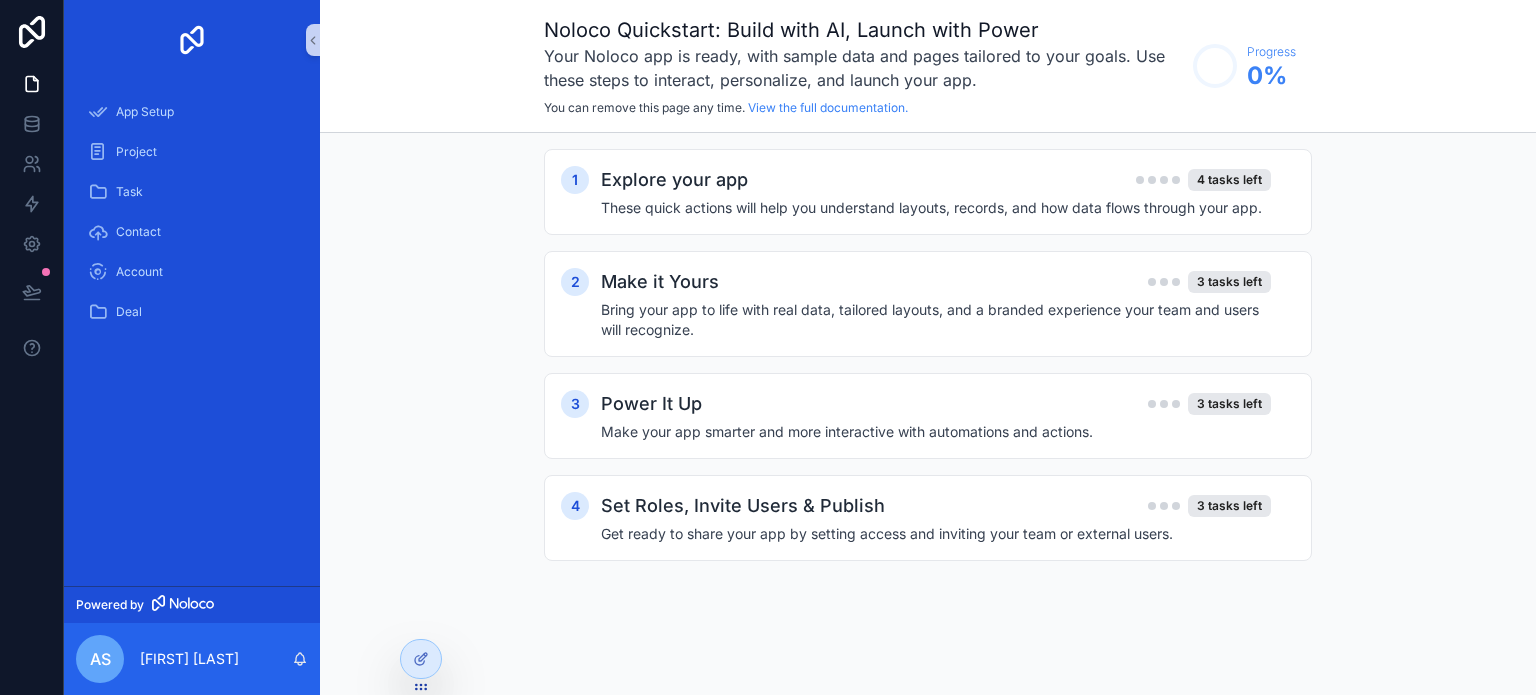 click on "1 Explore your app 4 tasks left These quick actions will help you understand layouts, records, and how data flows through your app. 2 Make it Yours 3 tasks left Bring your app to life with real data, tailored layouts, and a branded experience your team and users will recognize. 3 Power It Up 3 tasks left Make your app smarter and more interactive with automations and actions. 4 Set Roles, Invite Users & Publish 3 tasks left Get ready to share your app by setting access and inviting your team or external users." at bounding box center (928, 375) 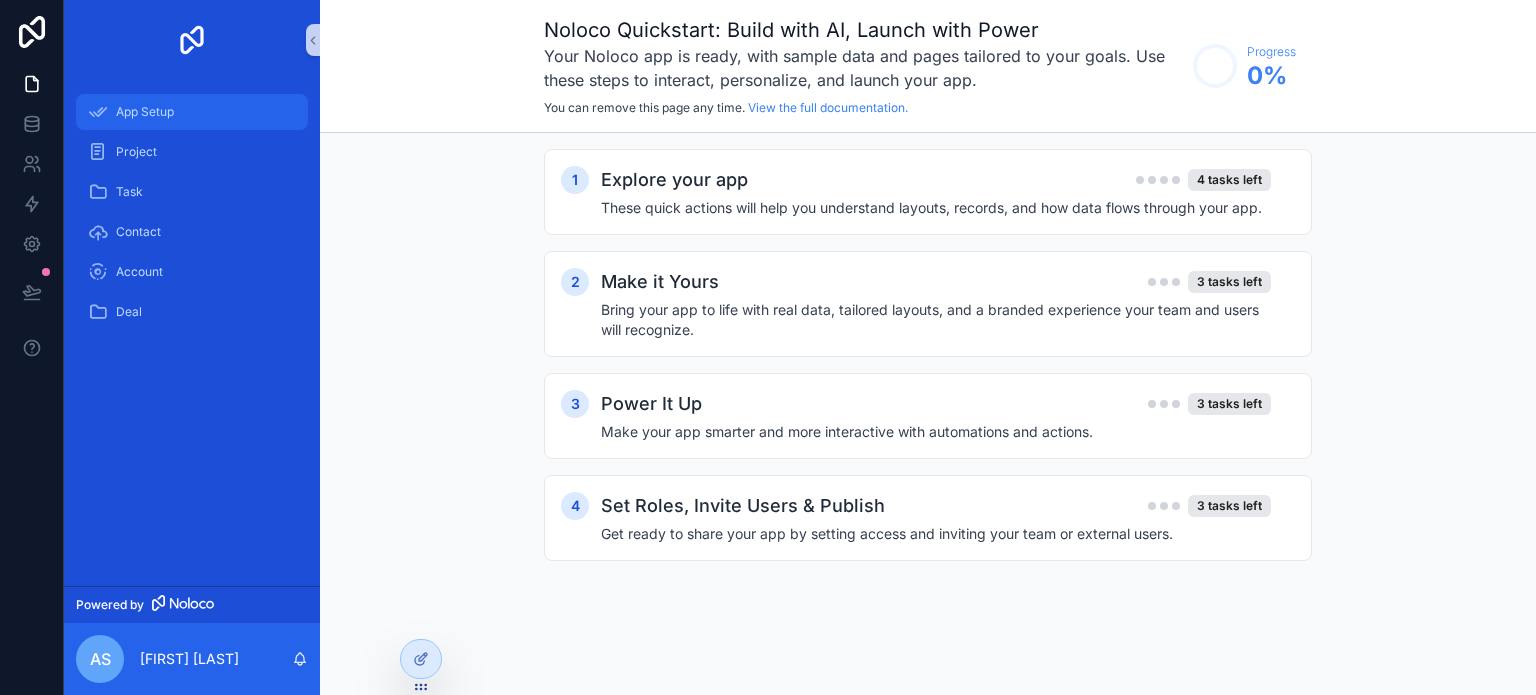 click on "App Setup" at bounding box center (192, 112) 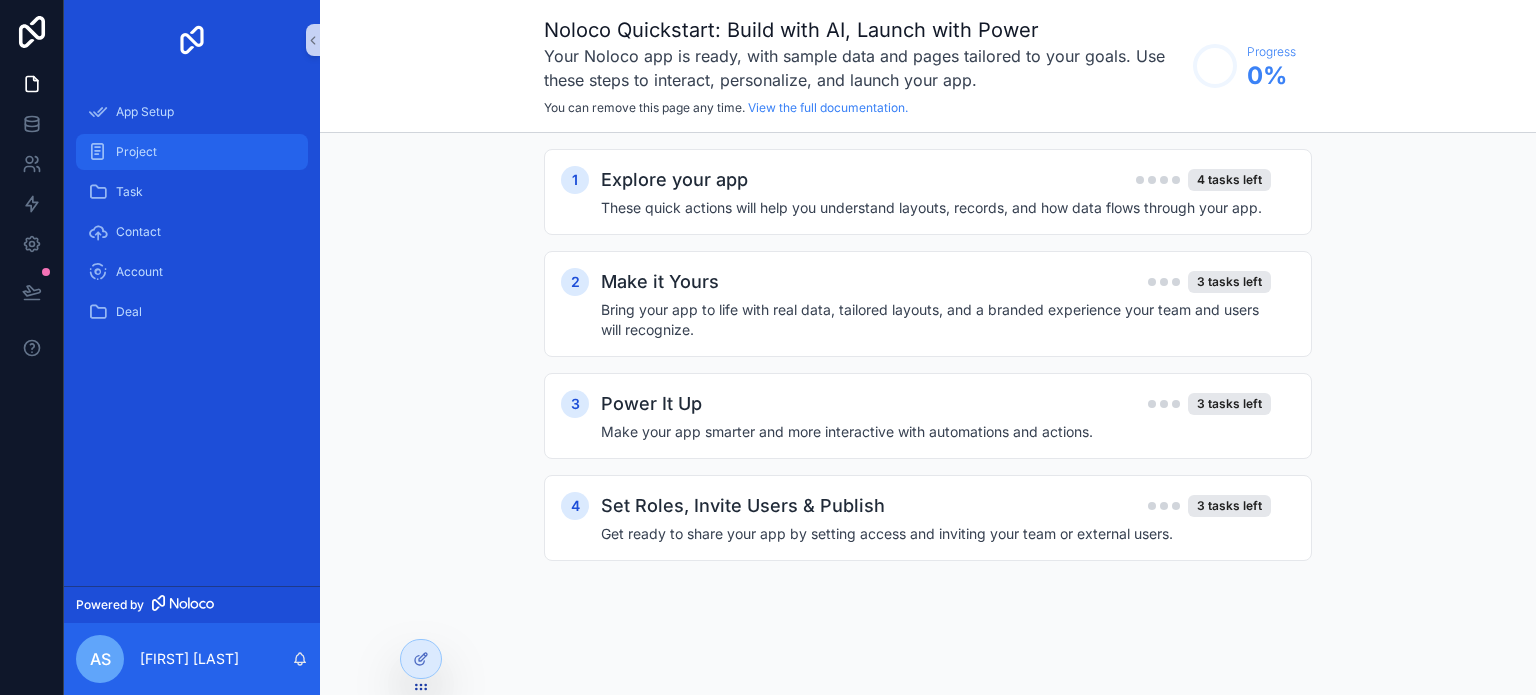 click on "Project" at bounding box center (192, 152) 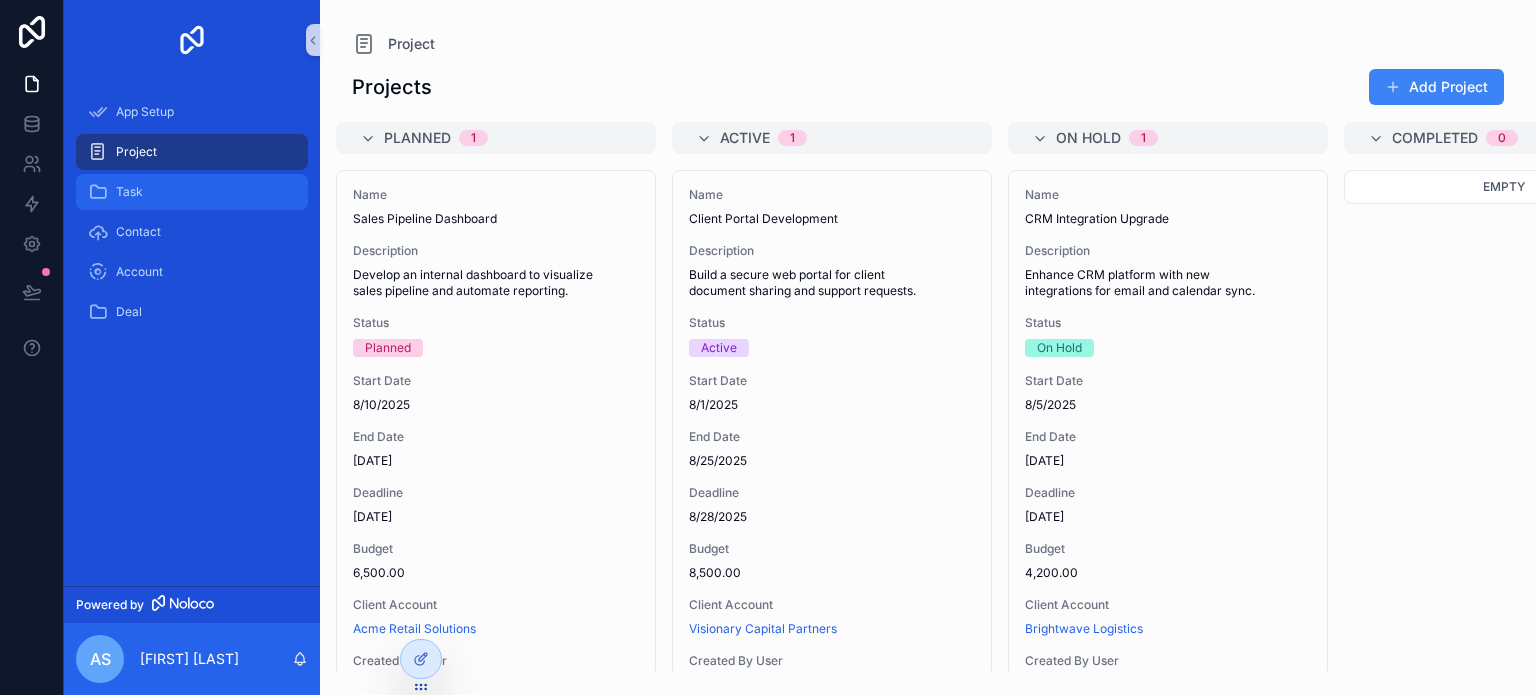 click on "Task" at bounding box center [192, 192] 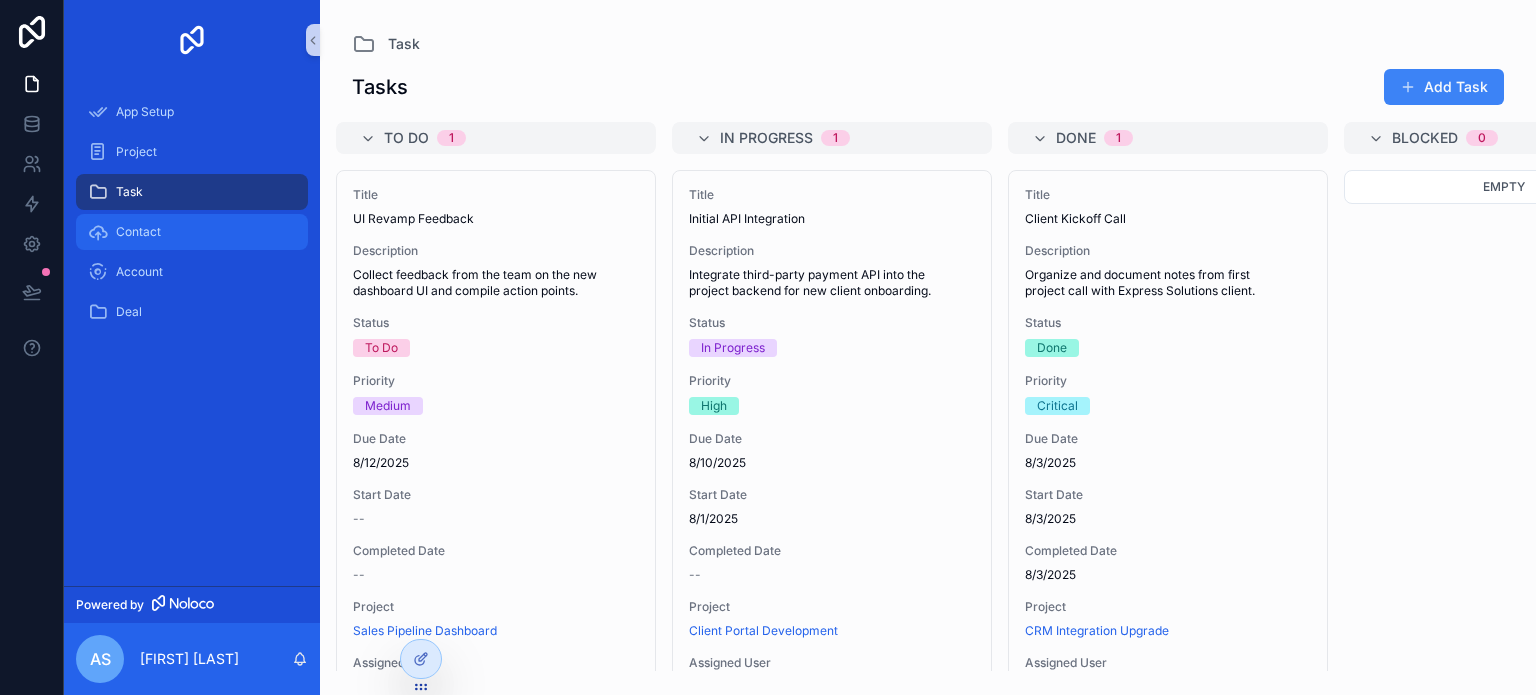 click on "Contact" at bounding box center (192, 232) 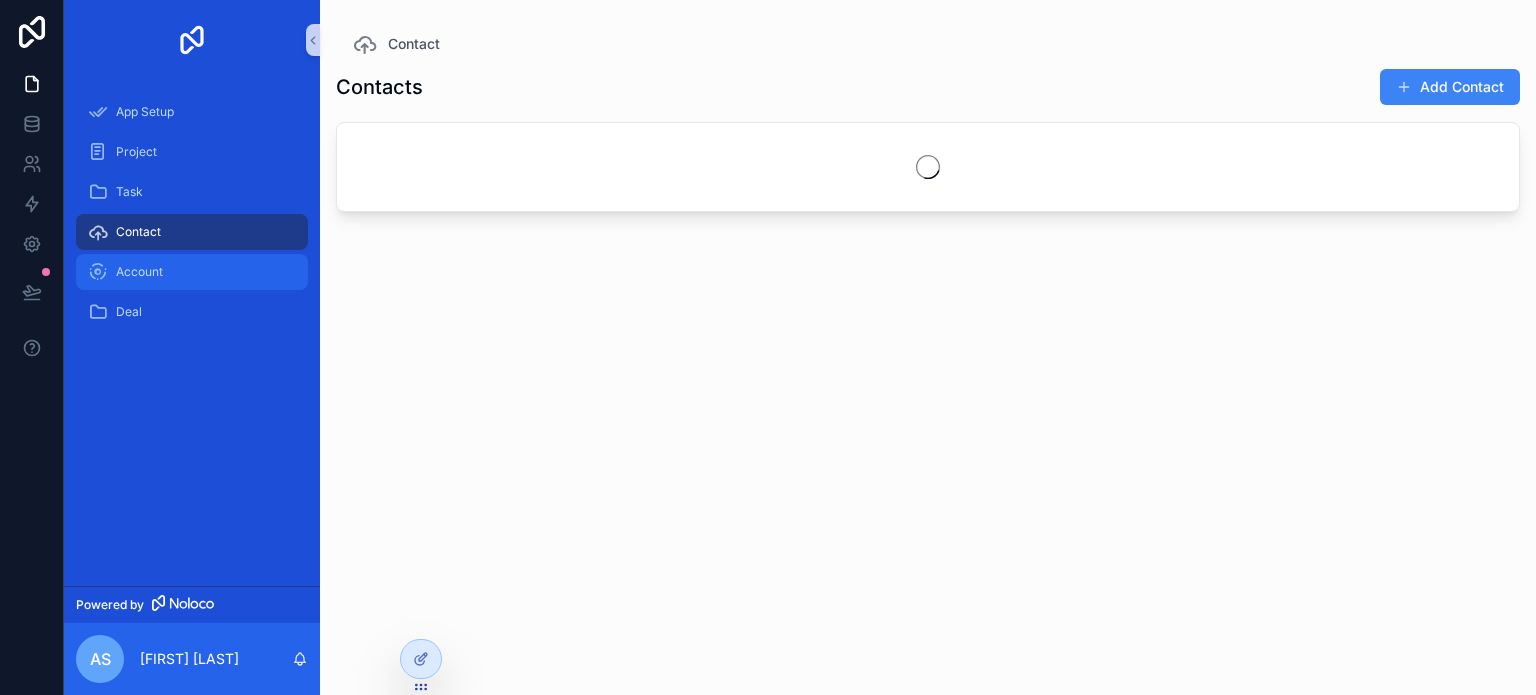 click on "Account" at bounding box center (192, 272) 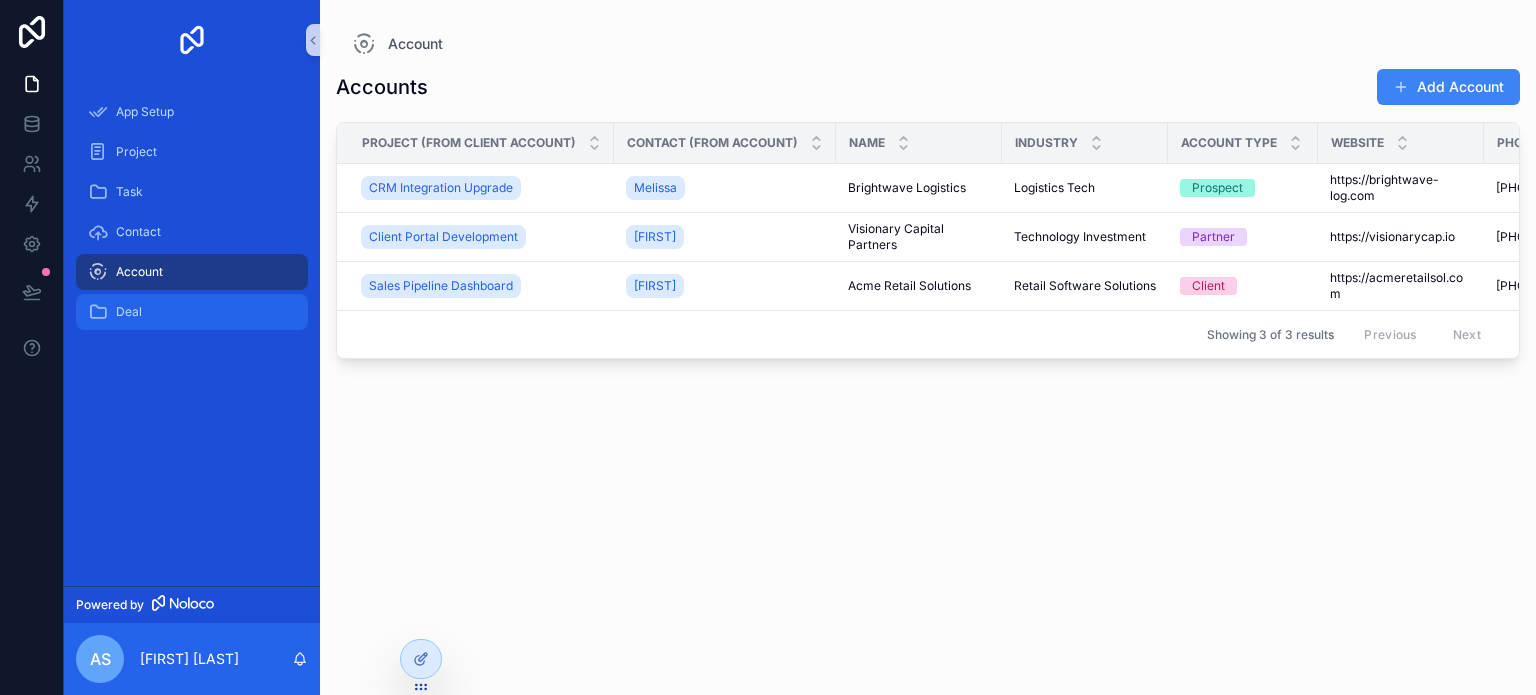 click on "Deal" at bounding box center [192, 312] 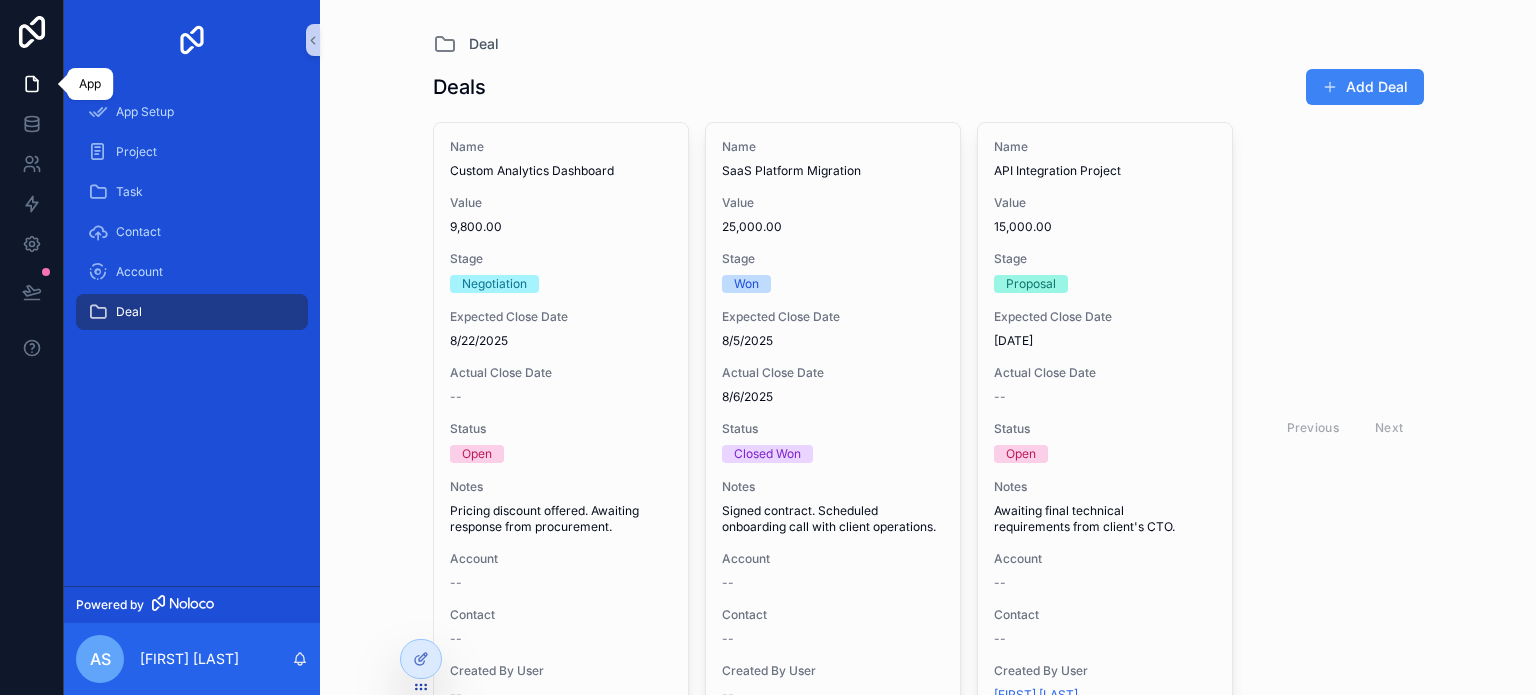 click 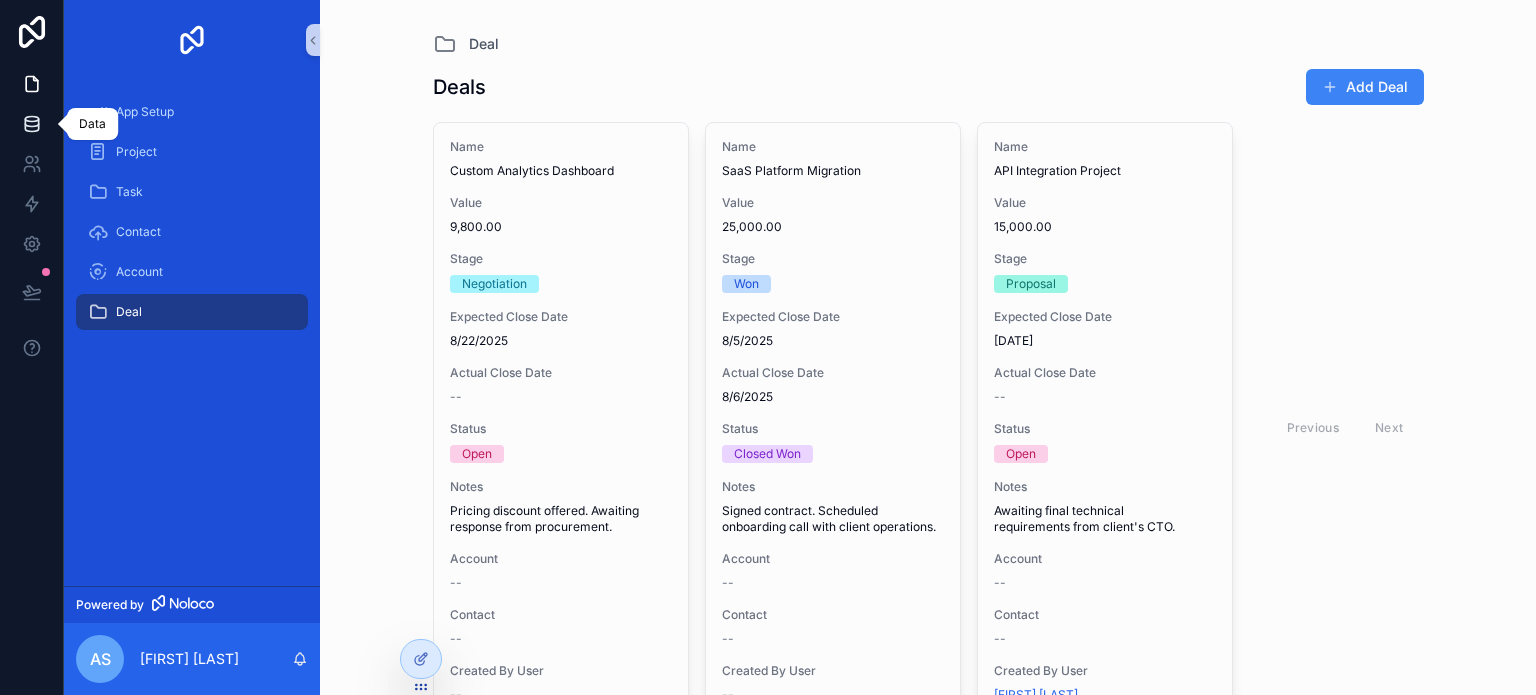 click 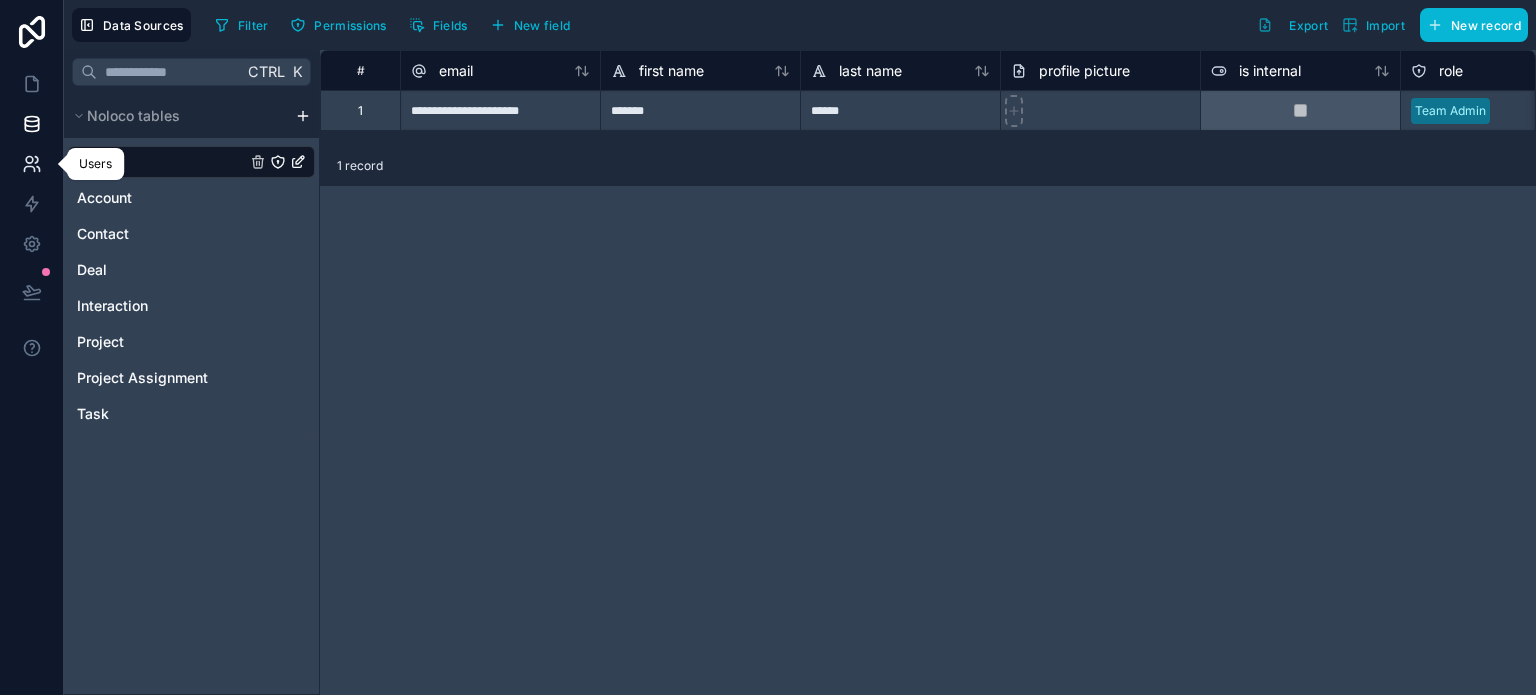 click 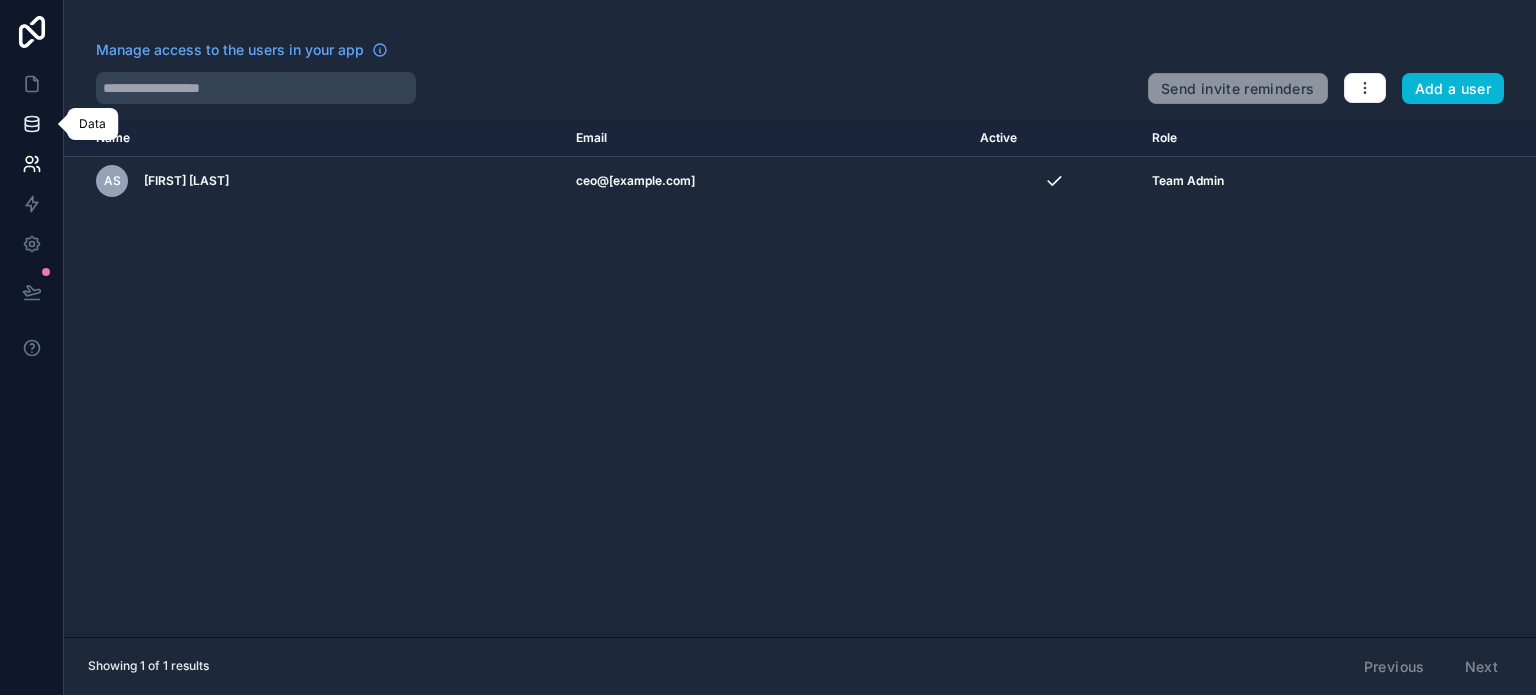 click 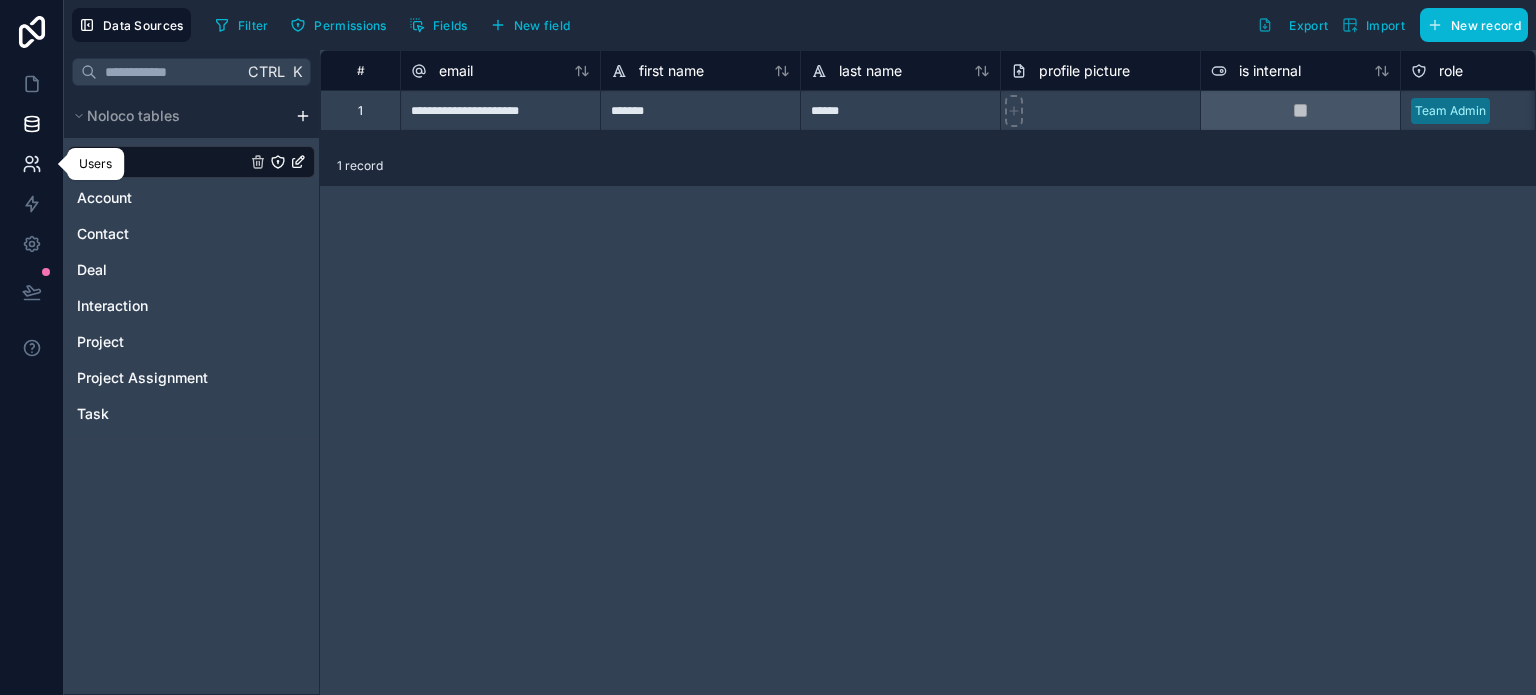 click 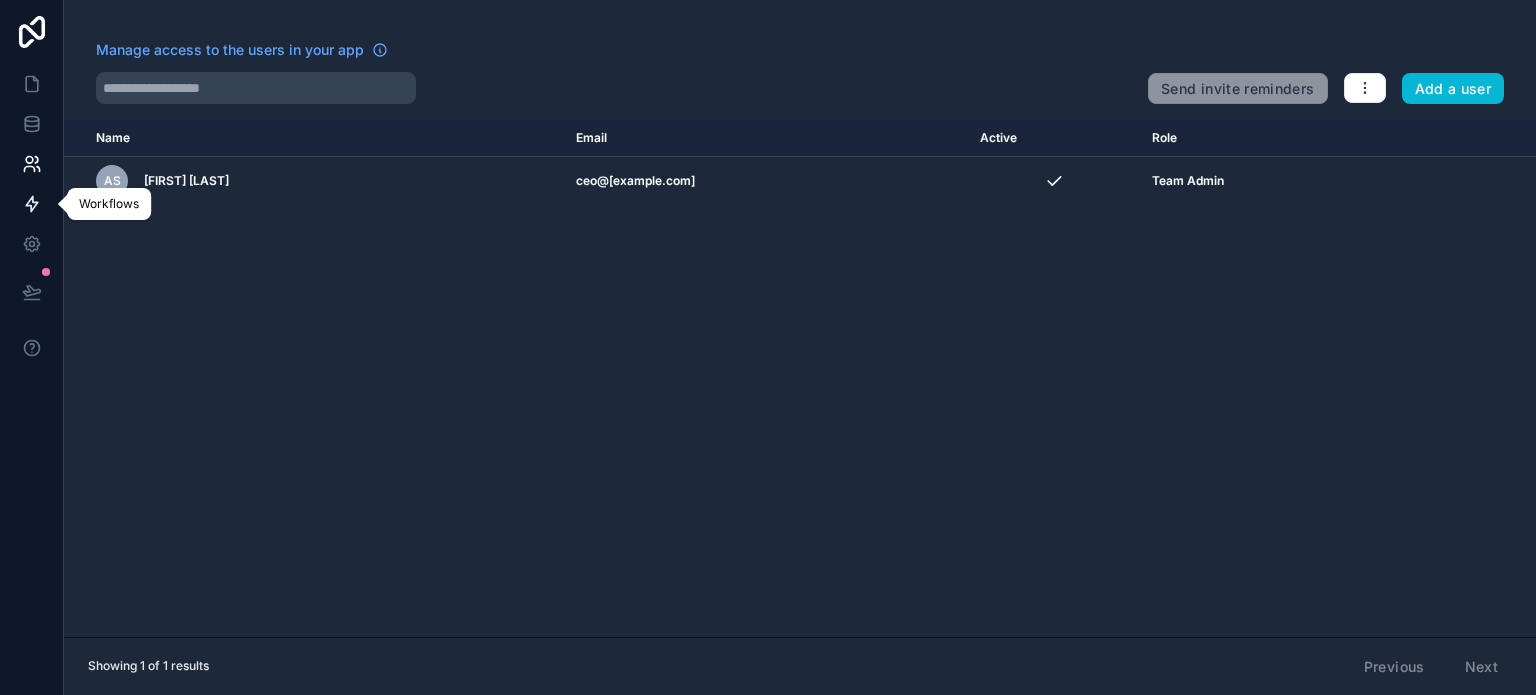 click 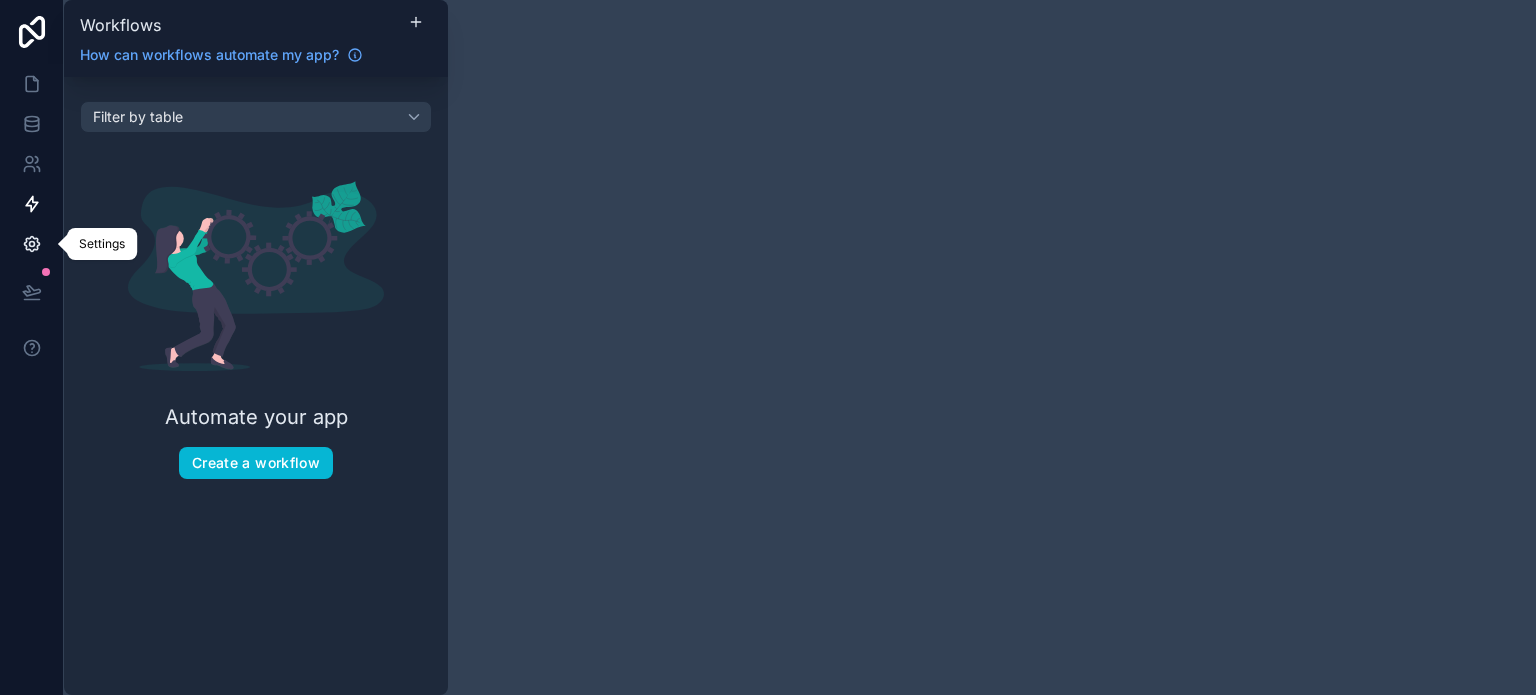 click 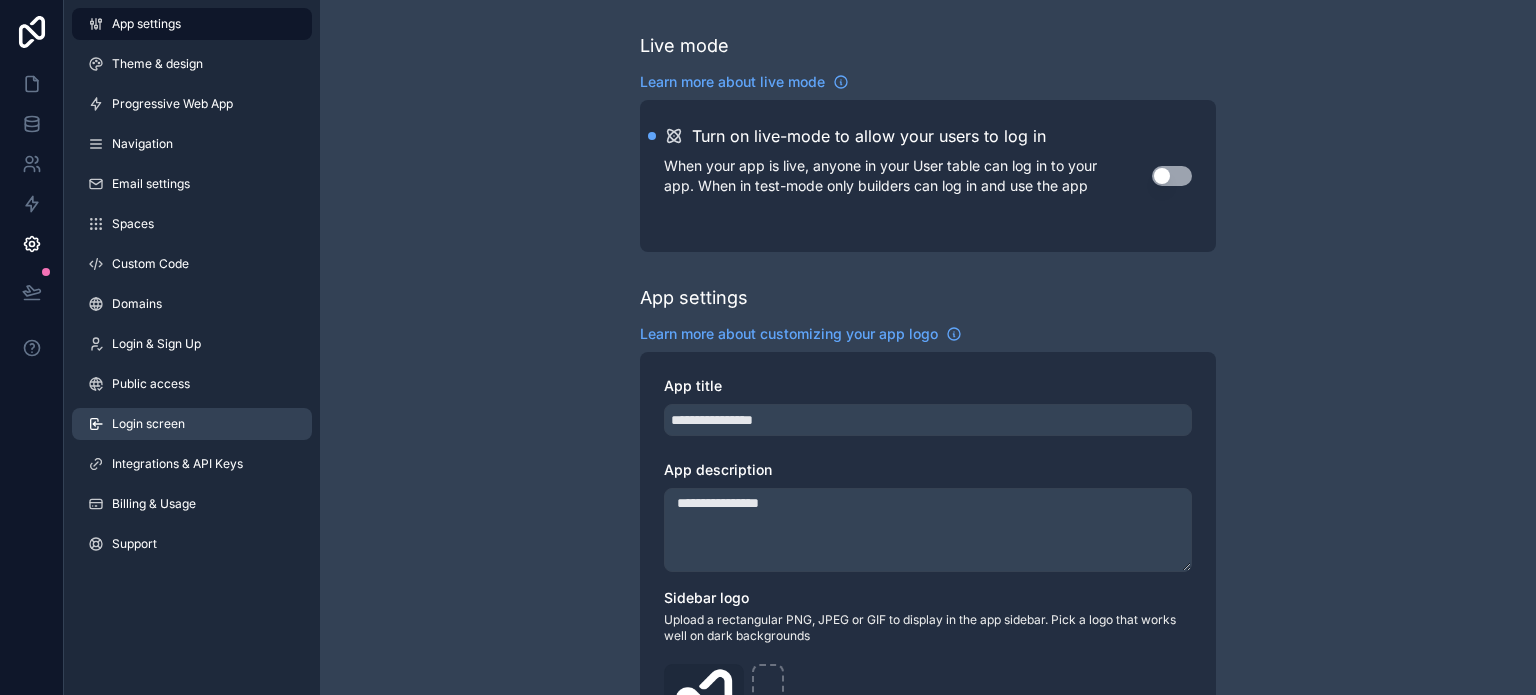 click on "Login screen" at bounding box center (192, 424) 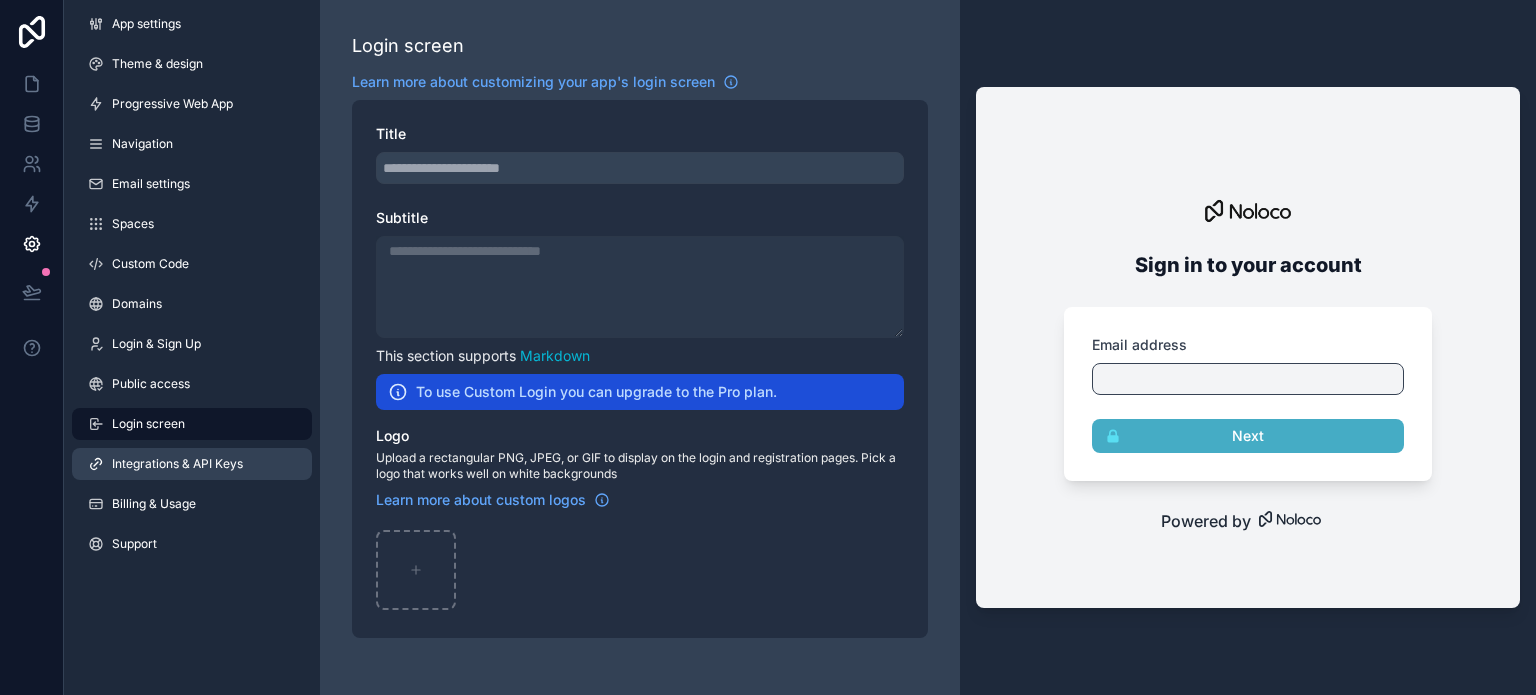 click on "Integrations & API Keys" at bounding box center (177, 464) 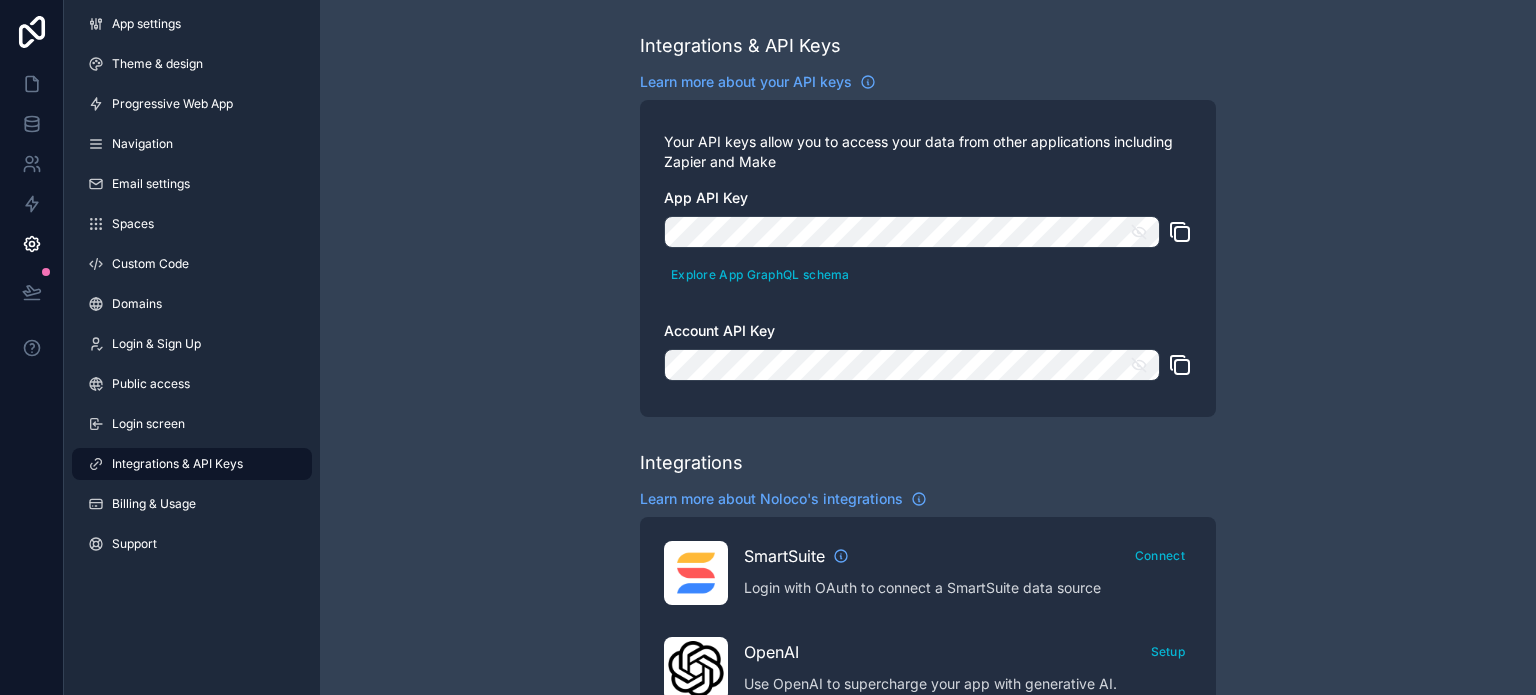 click on "App settings Theme & design Progressive Web App Navigation Email settings Spaces Custom Code Domains Login & Sign Up Public access Login screen Integrations & API Keys Billing & Usage Support" at bounding box center (192, 288) 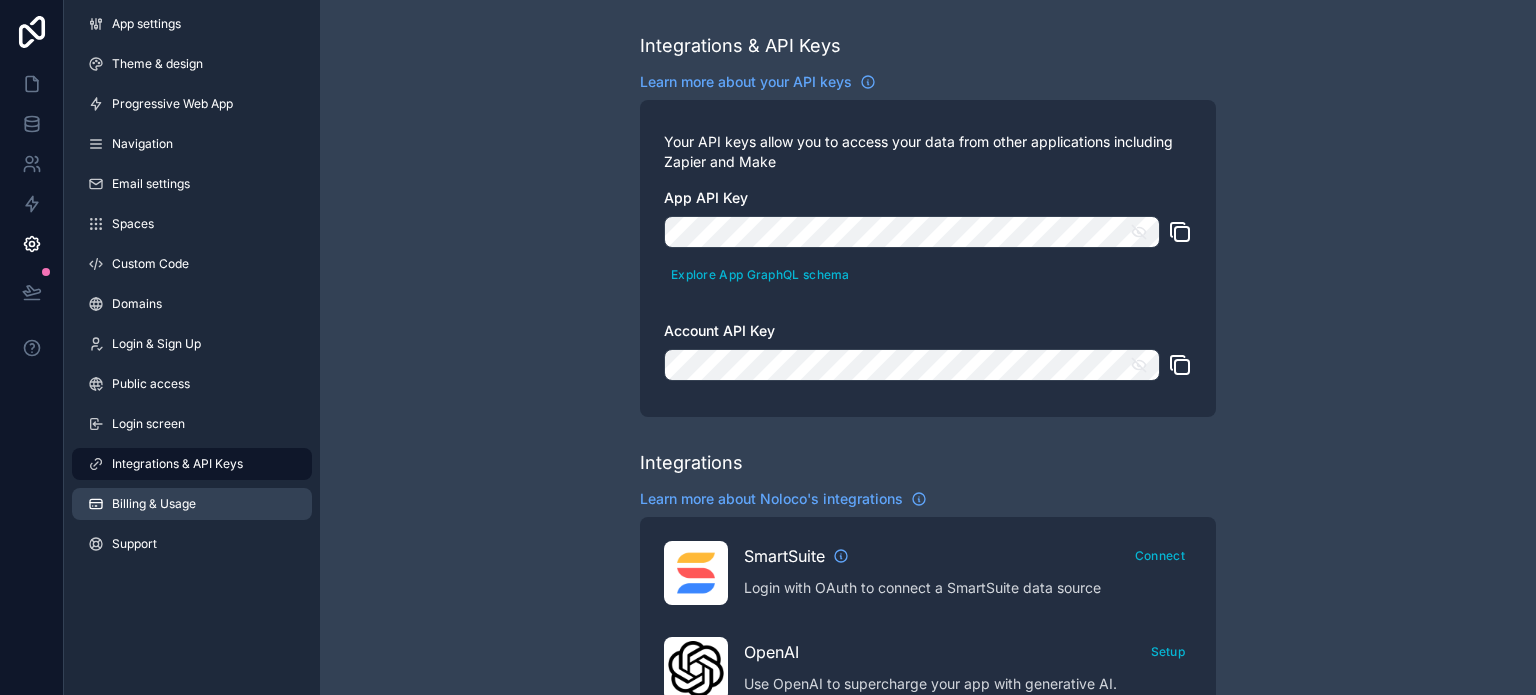 click on "Billing & Usage" at bounding box center [154, 504] 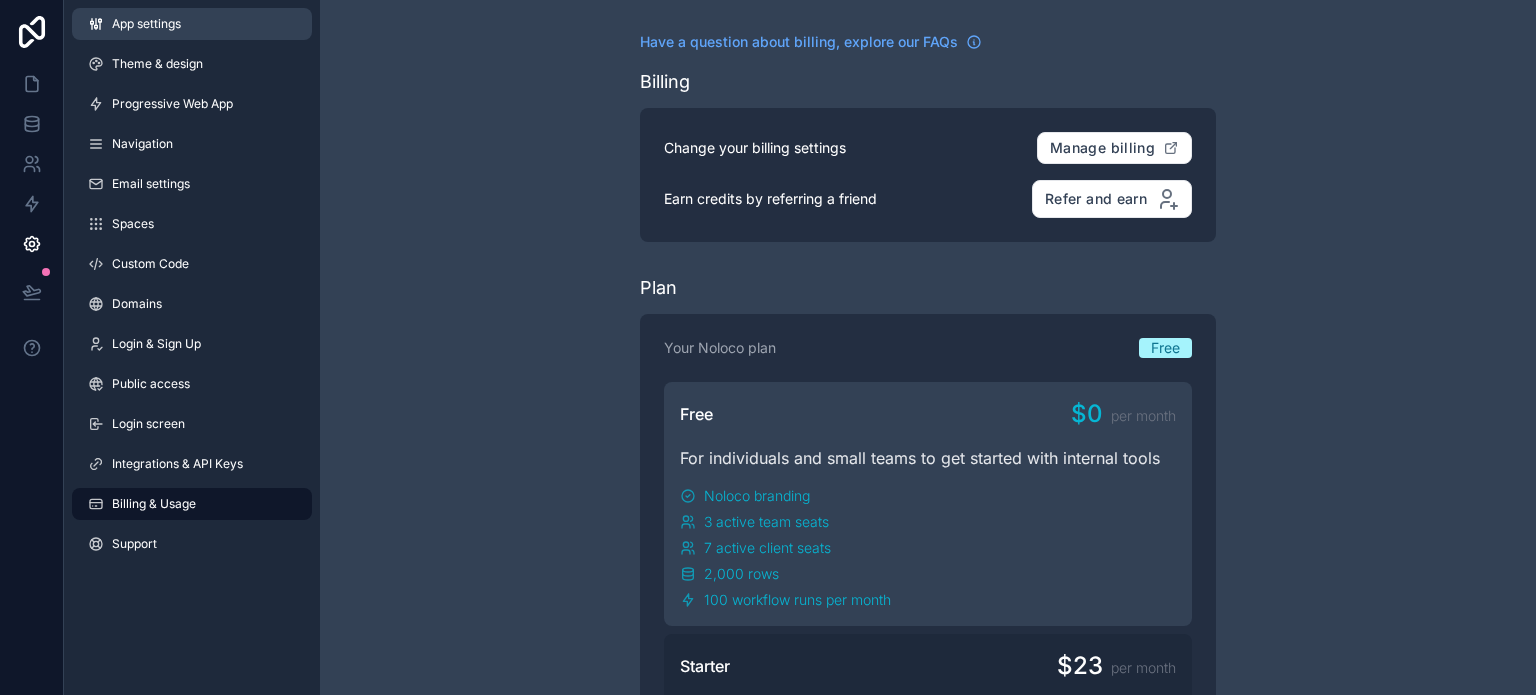 click on "App settings" at bounding box center [146, 24] 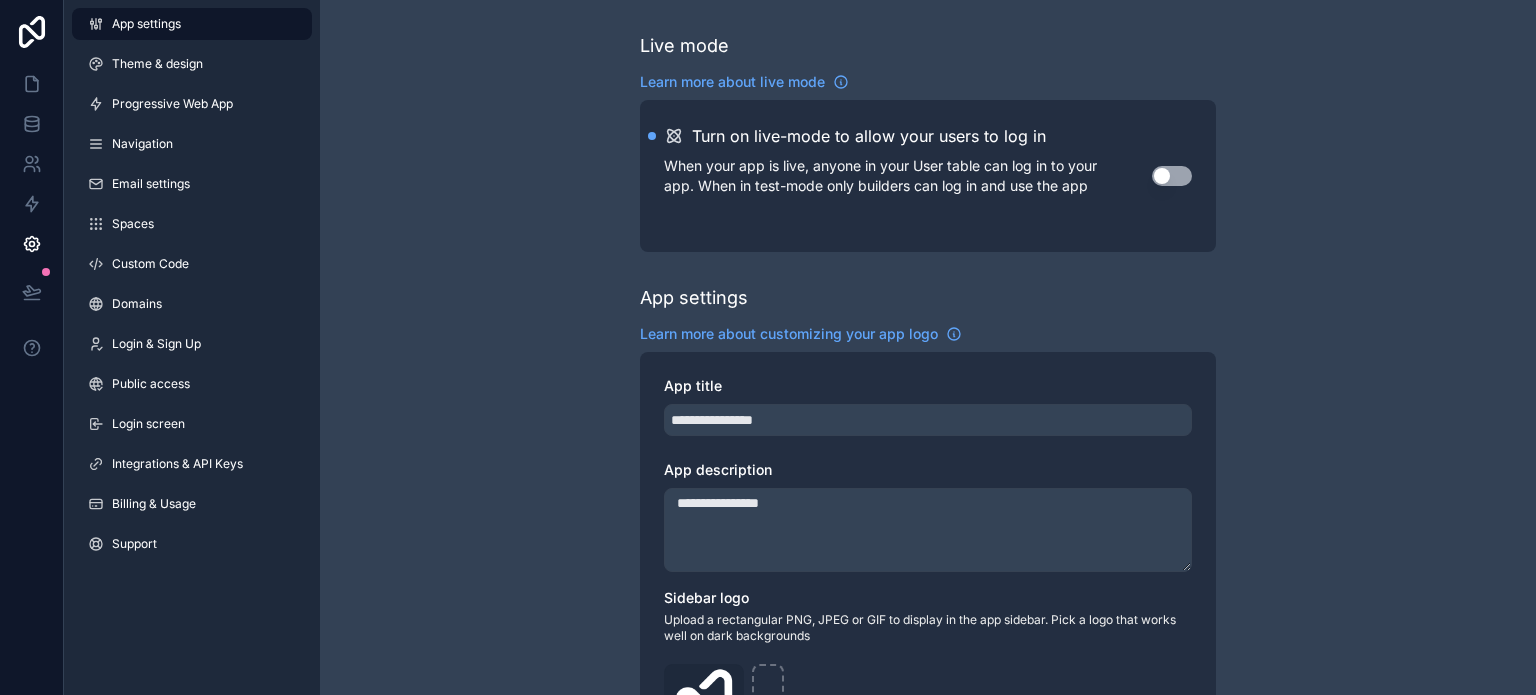 click on "App settings Theme & design Progressive Web App Navigation Email settings Spaces Custom Code Domains Login & Sign Up Public access Login screen Integrations & API Keys Billing & Usage Support" at bounding box center [192, 288] 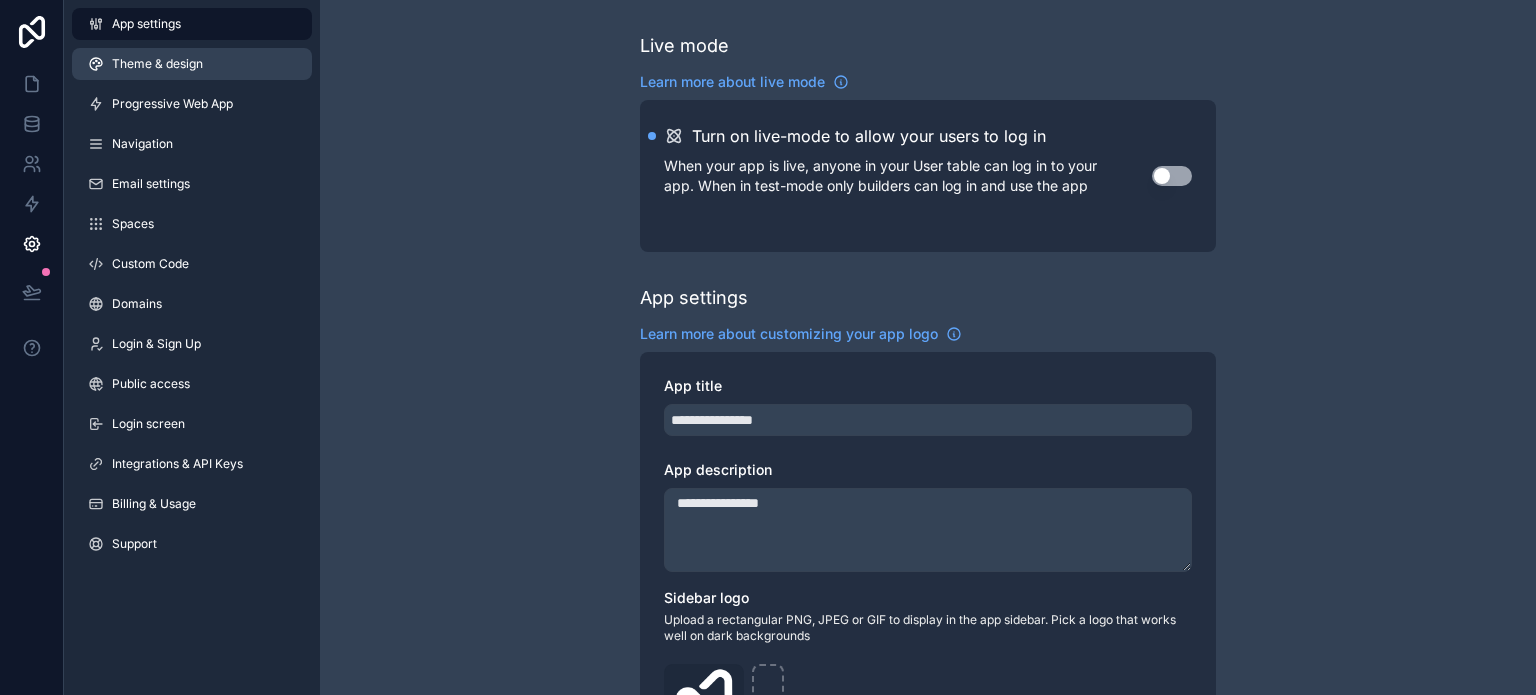 click on "Theme & design" at bounding box center (157, 64) 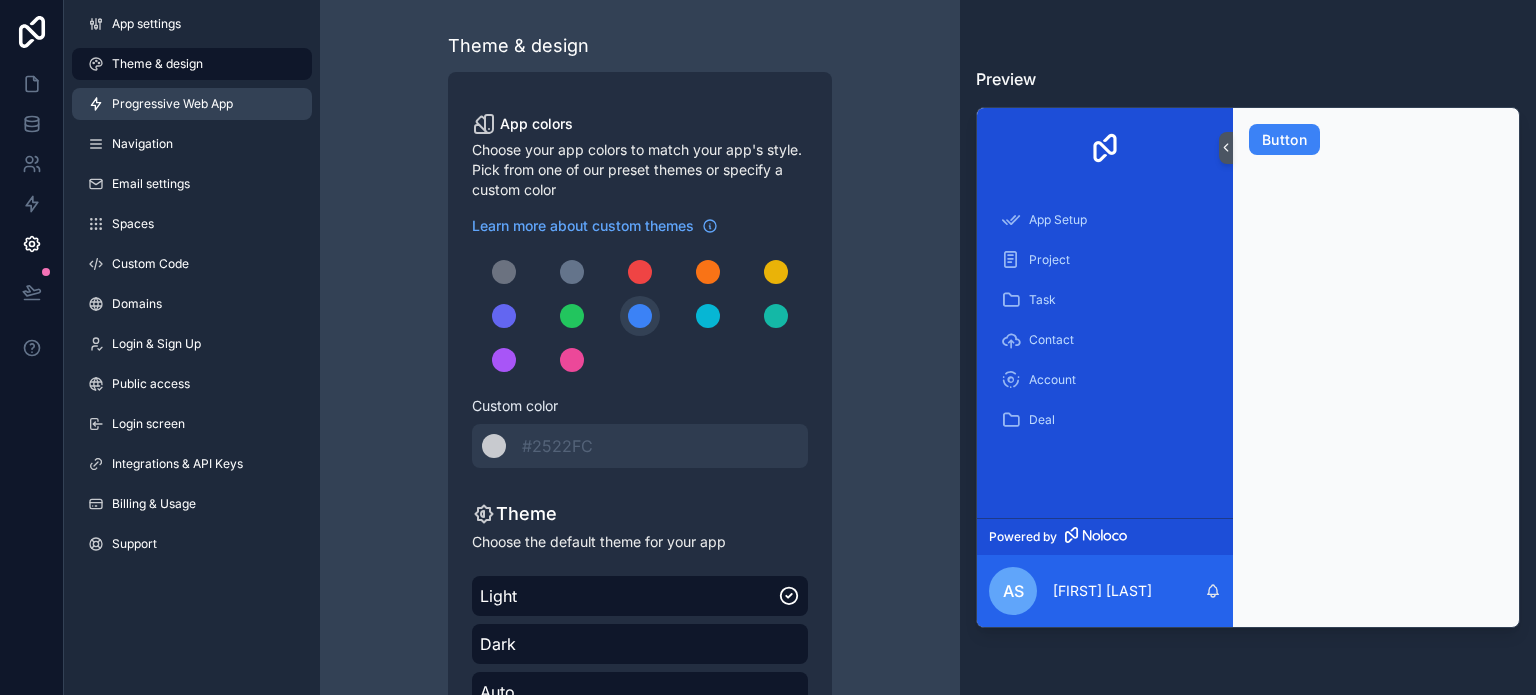 click on "Progressive Web App" at bounding box center (192, 104) 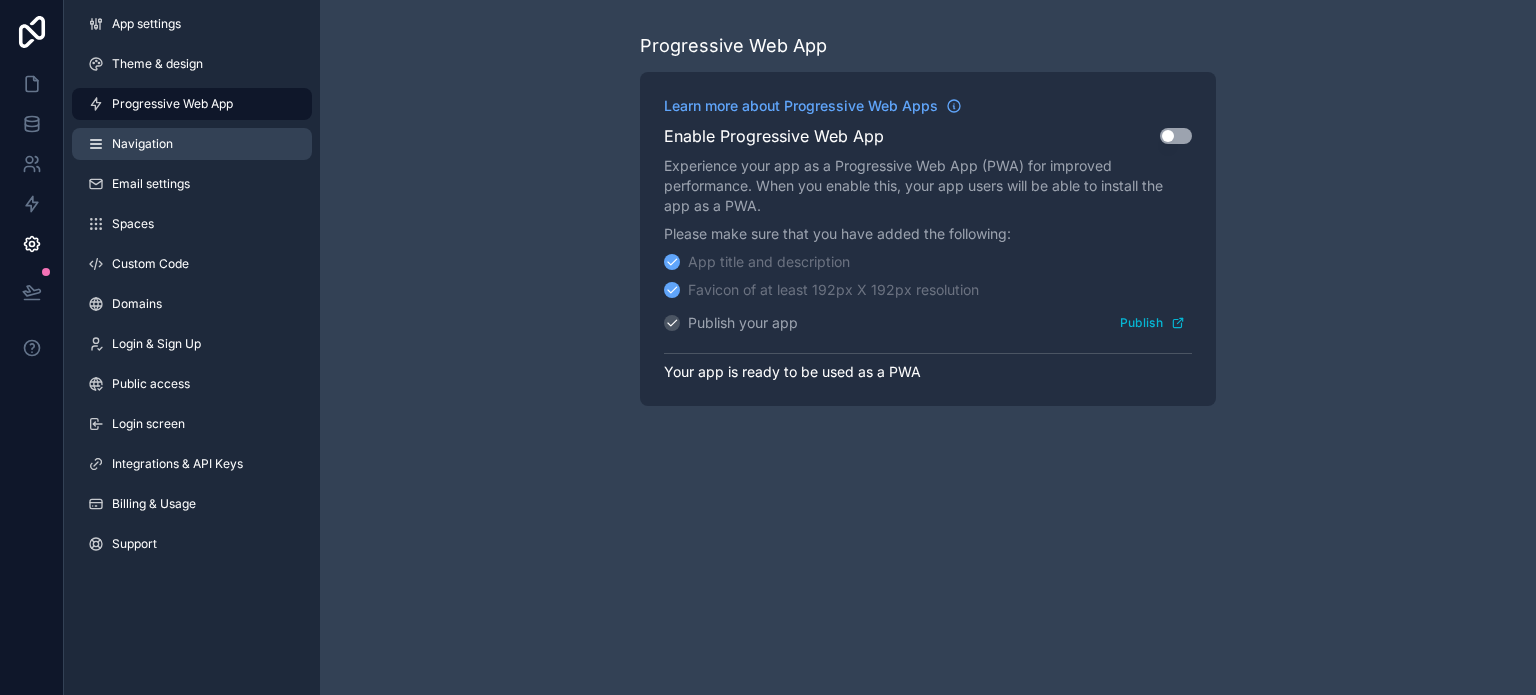 click on "Navigation" at bounding box center (142, 144) 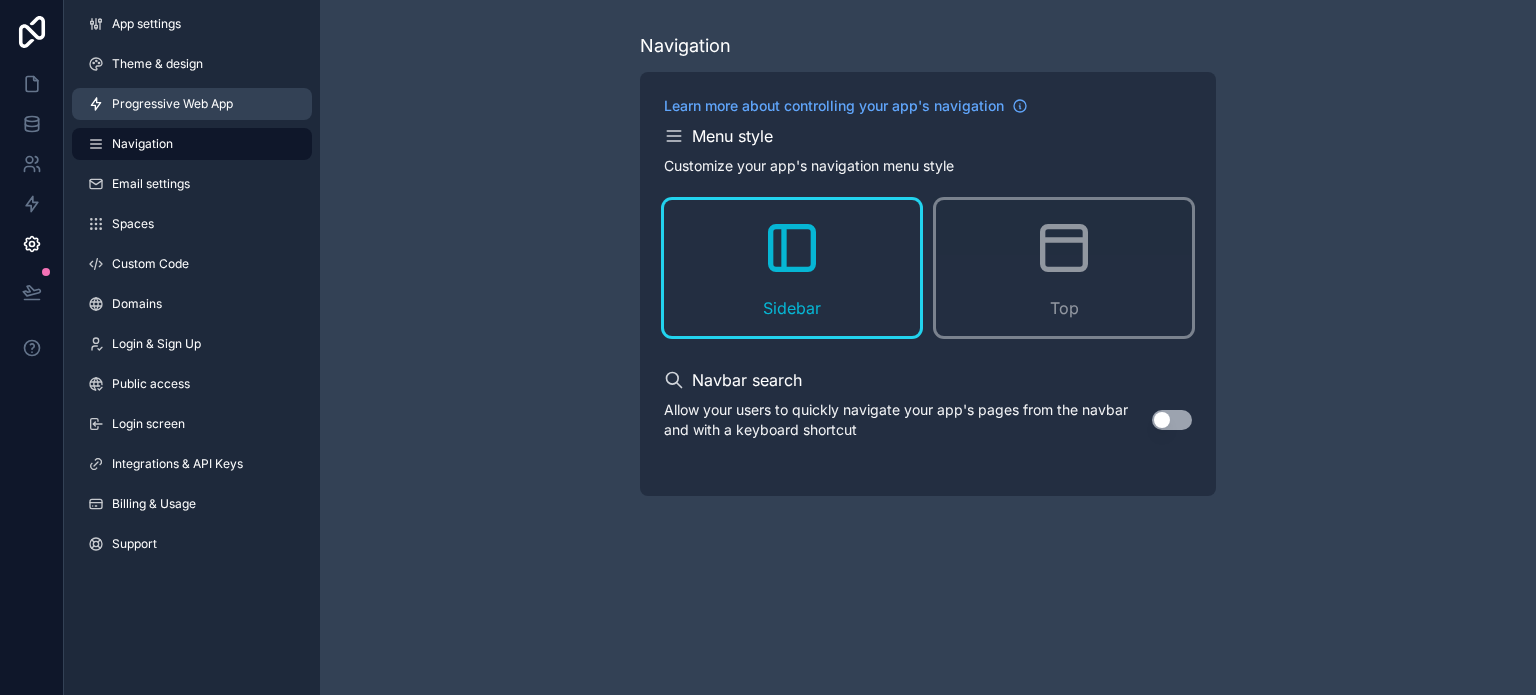 click on "Progressive Web App" at bounding box center [172, 104] 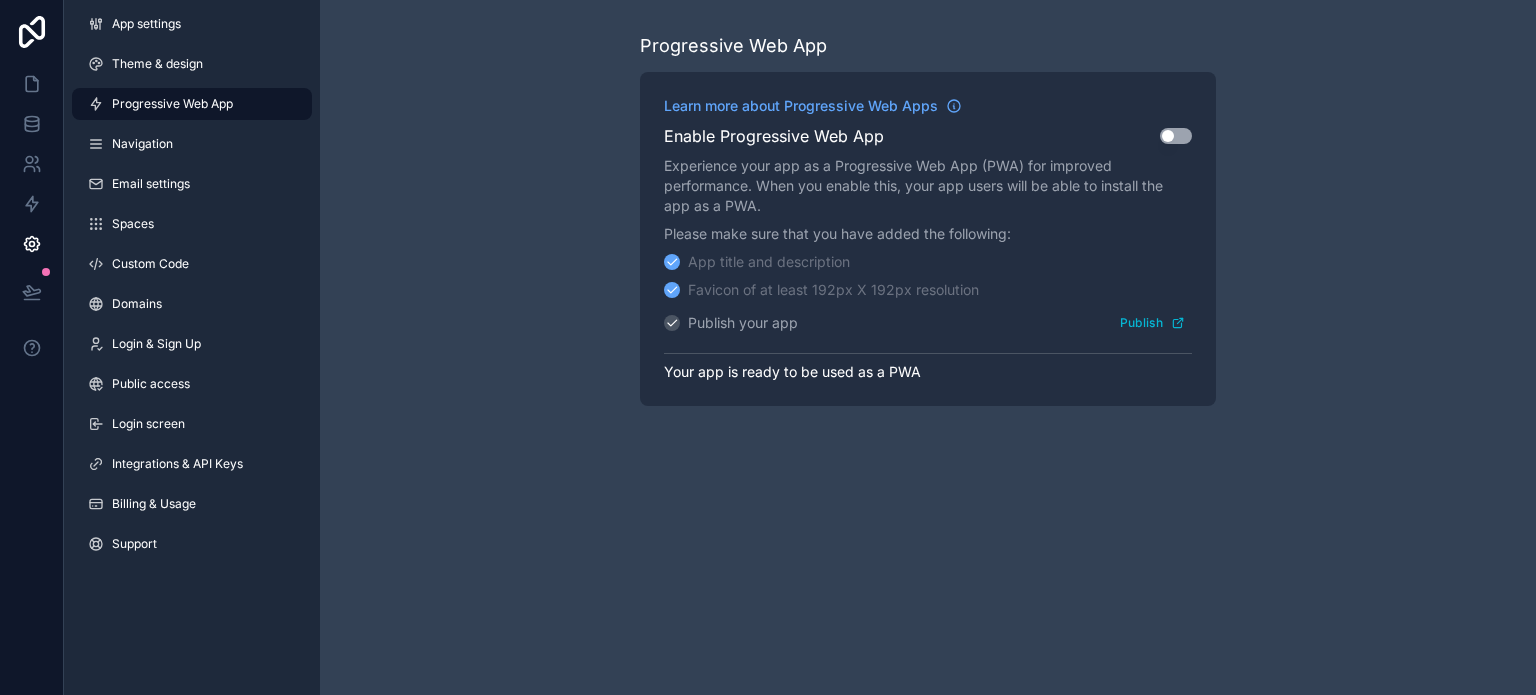 click on "Learn more about Progressive Web Apps Enable Progressive Web App Use setting Experience your app as a Progressive Web App (PWA) for improved performance. When you enable this, your app users will be able to install the app as a PWA. Please make sure that you have added the following: App title and description Favicon of at least 192px X 192px resolution Publish your app Publish Your app is ready to be used as a PWA" at bounding box center (928, 239) 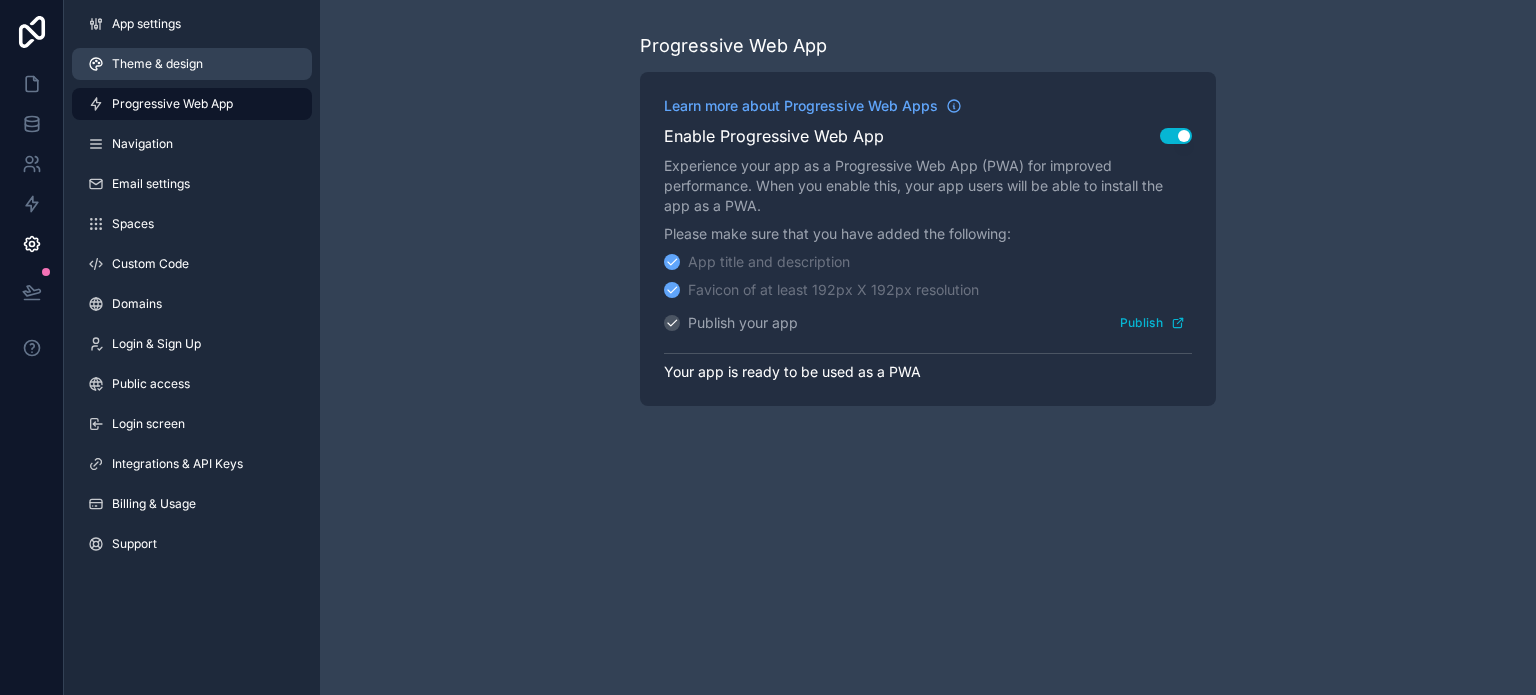 click on "Theme & design" at bounding box center [157, 64] 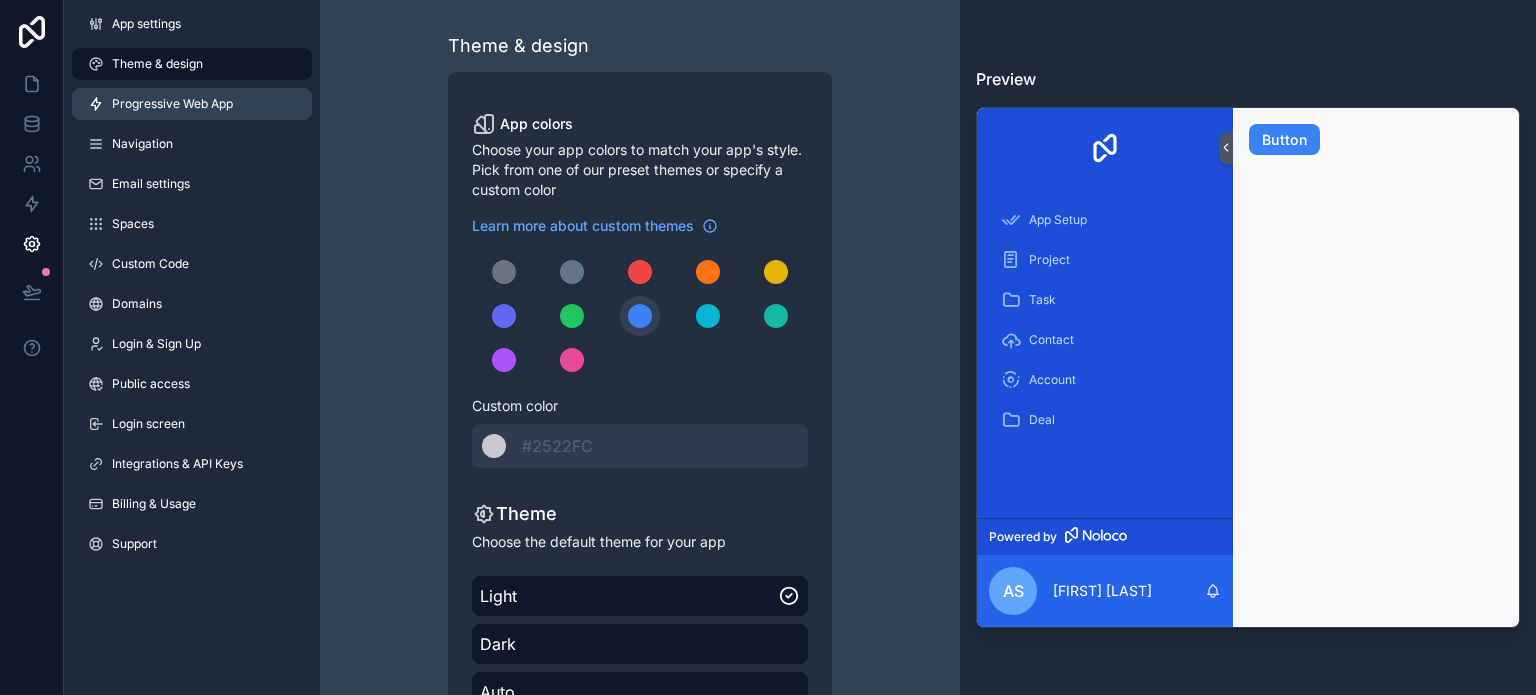 click on "Progressive Web App" at bounding box center [172, 104] 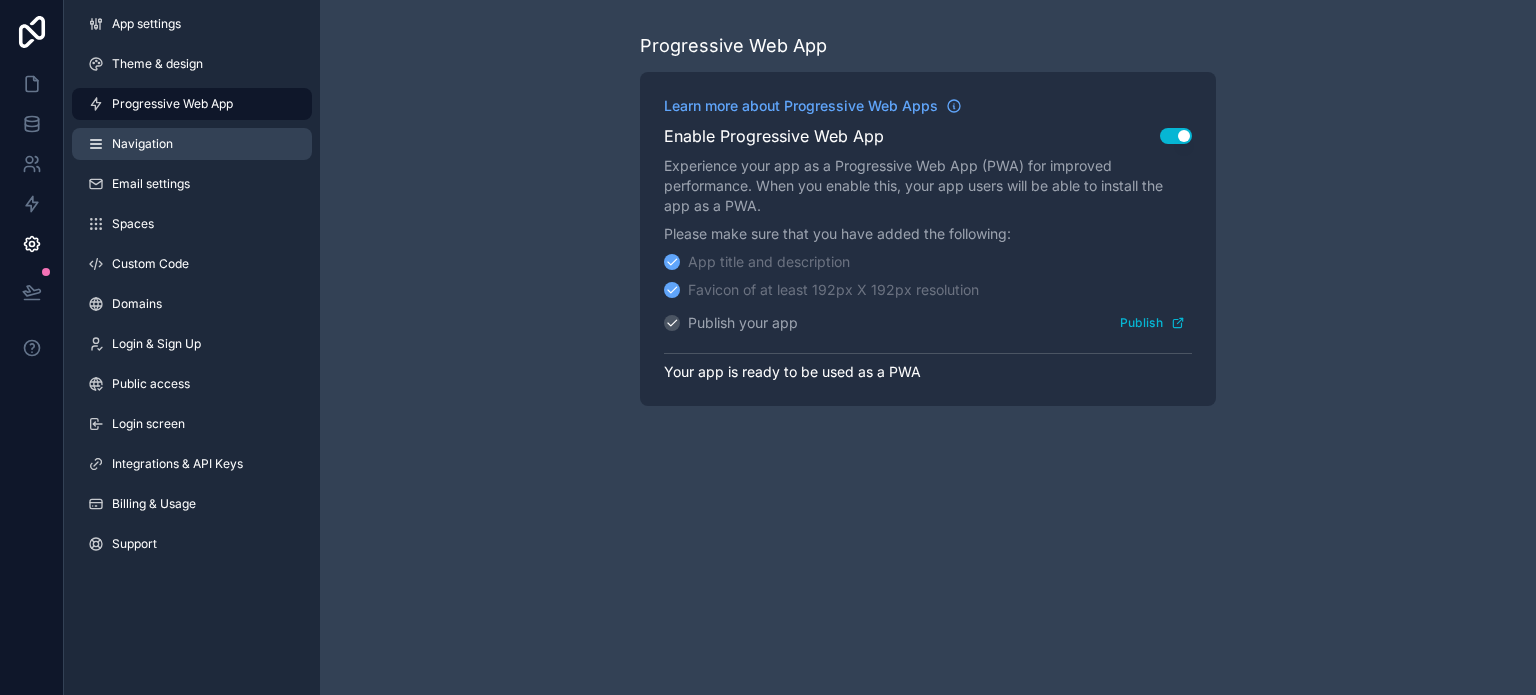 click on "Navigation" at bounding box center (192, 144) 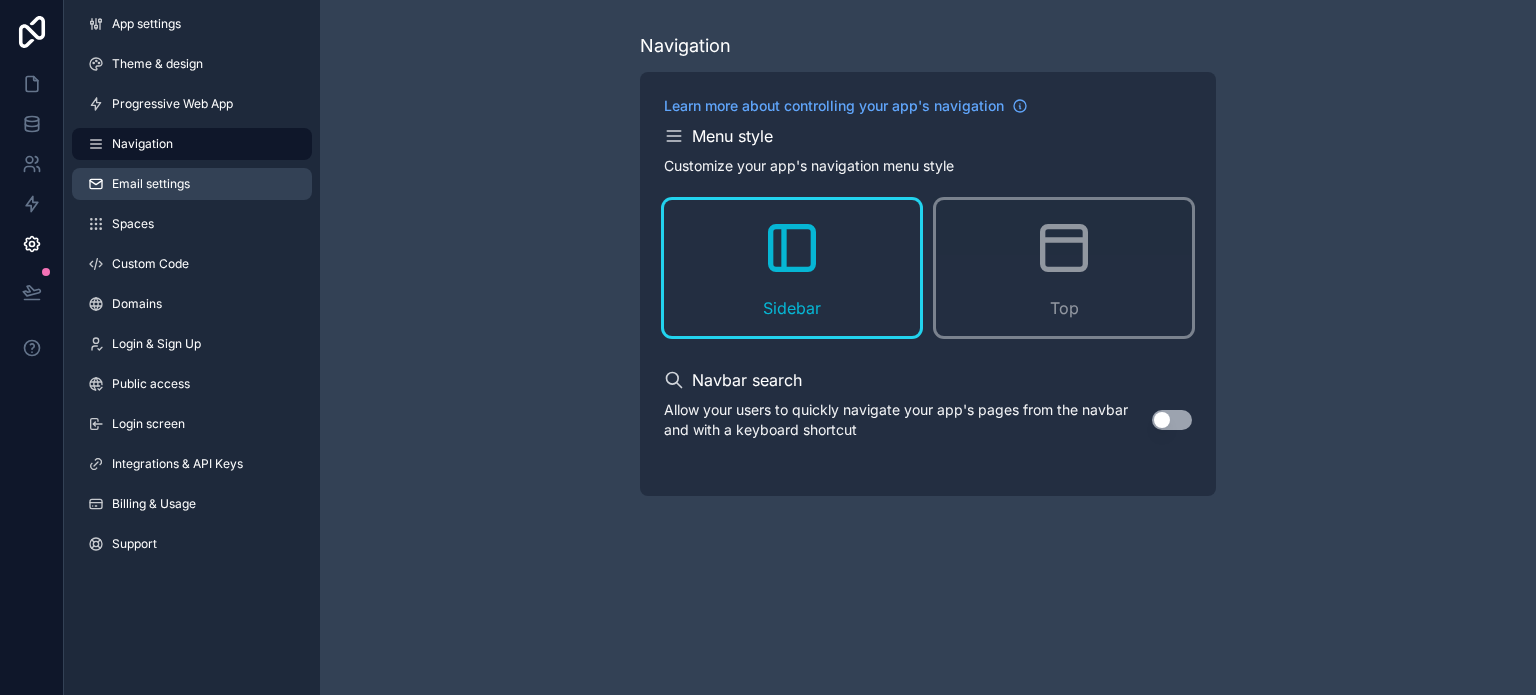 click on "Email settings" at bounding box center [151, 184] 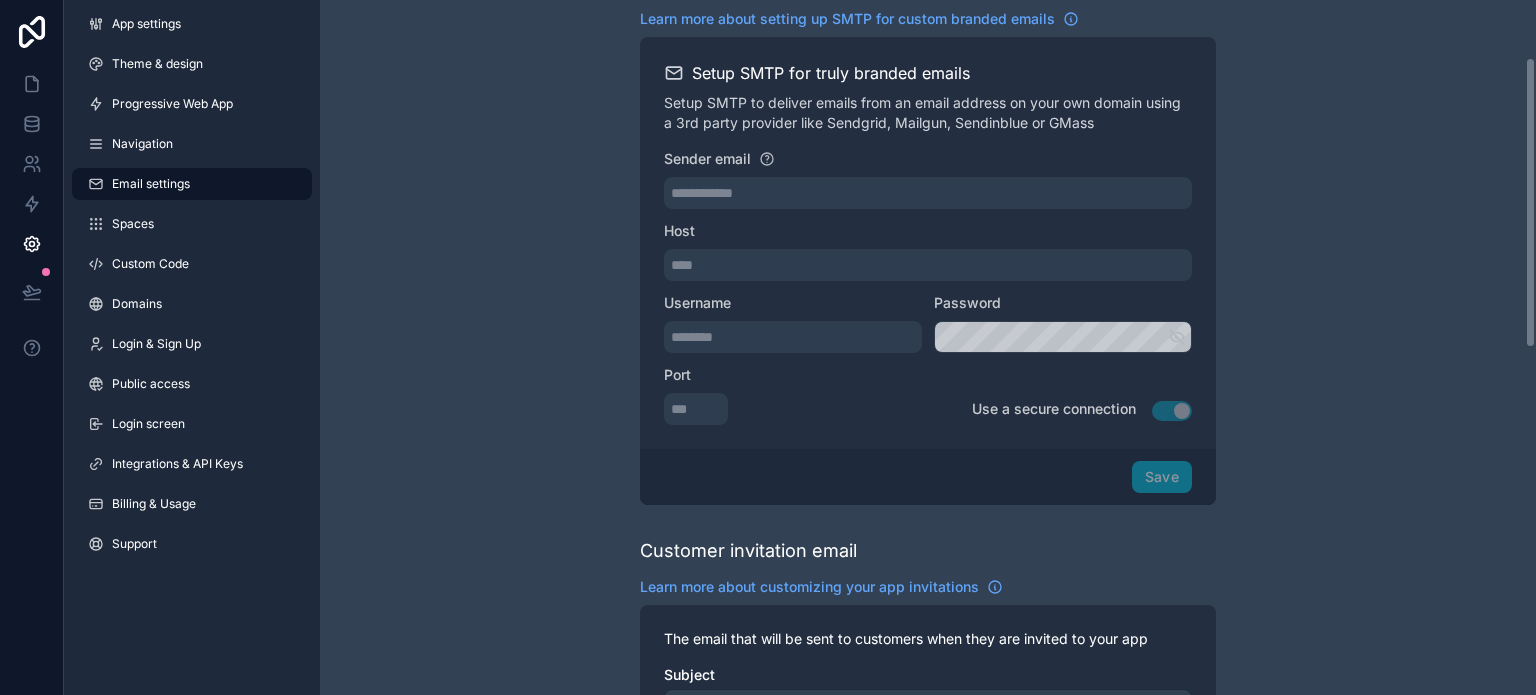 scroll, scrollTop: 103, scrollLeft: 0, axis: vertical 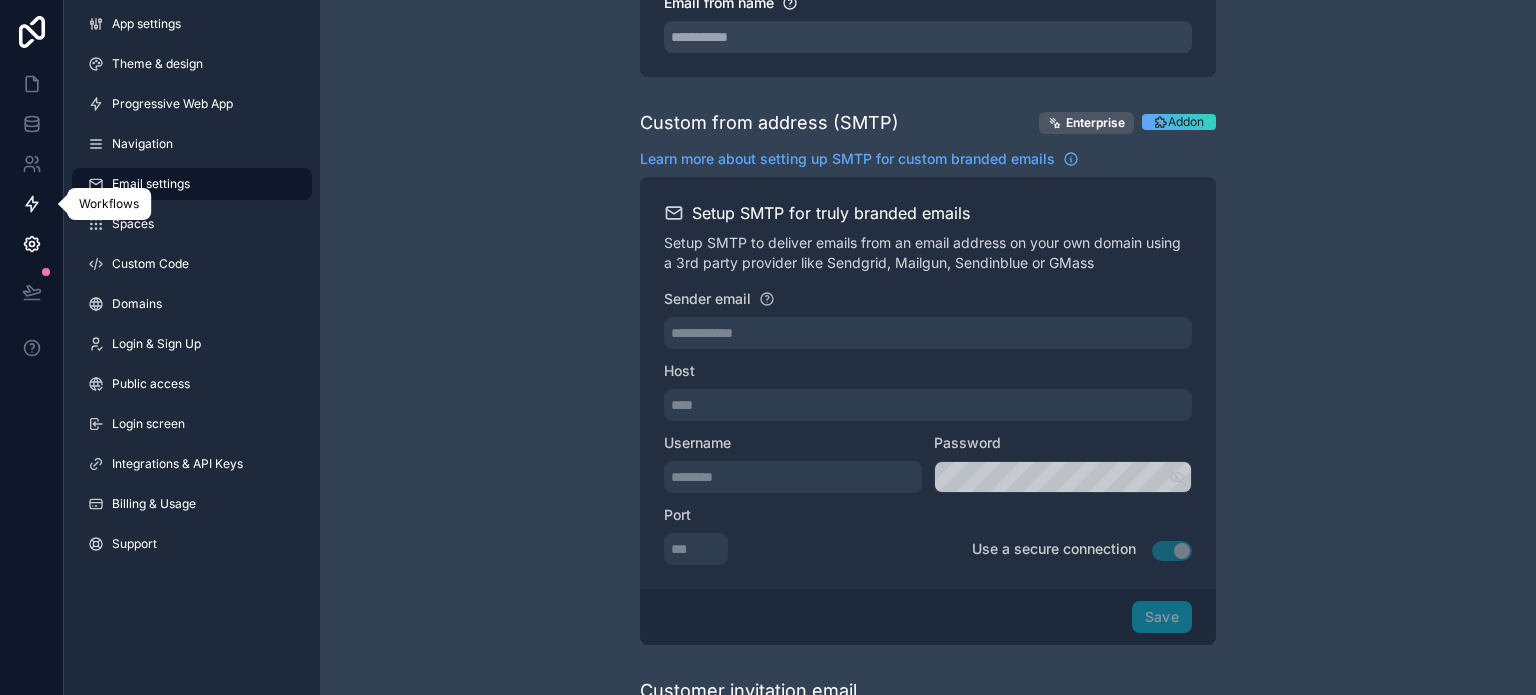 click 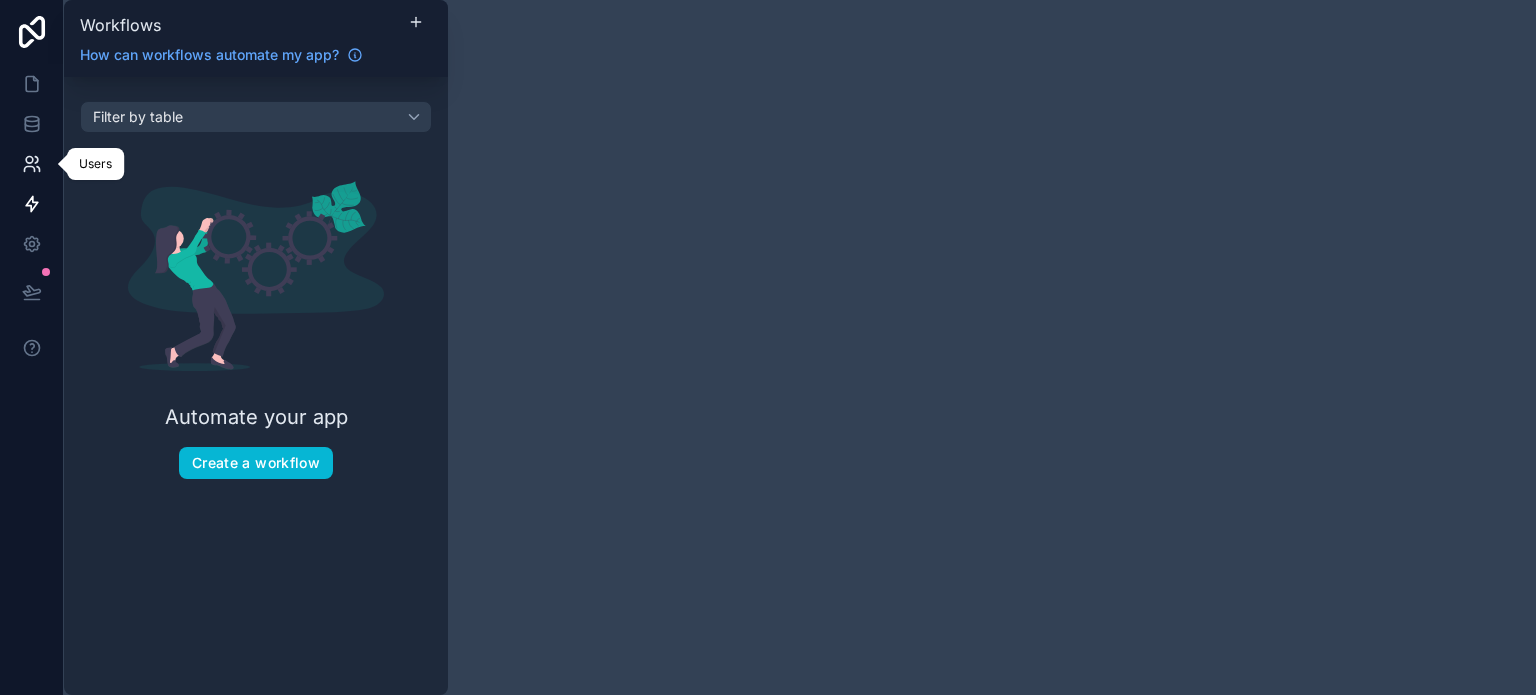 click 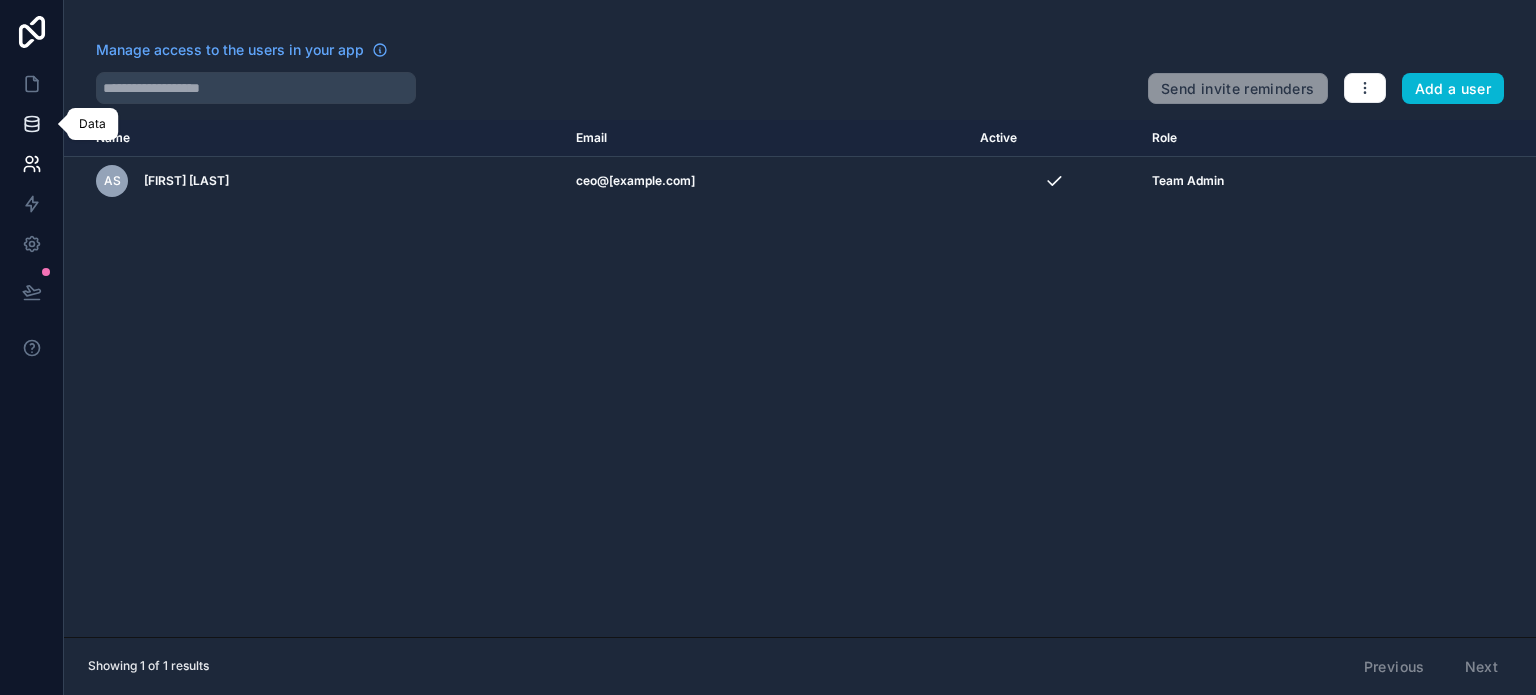 click 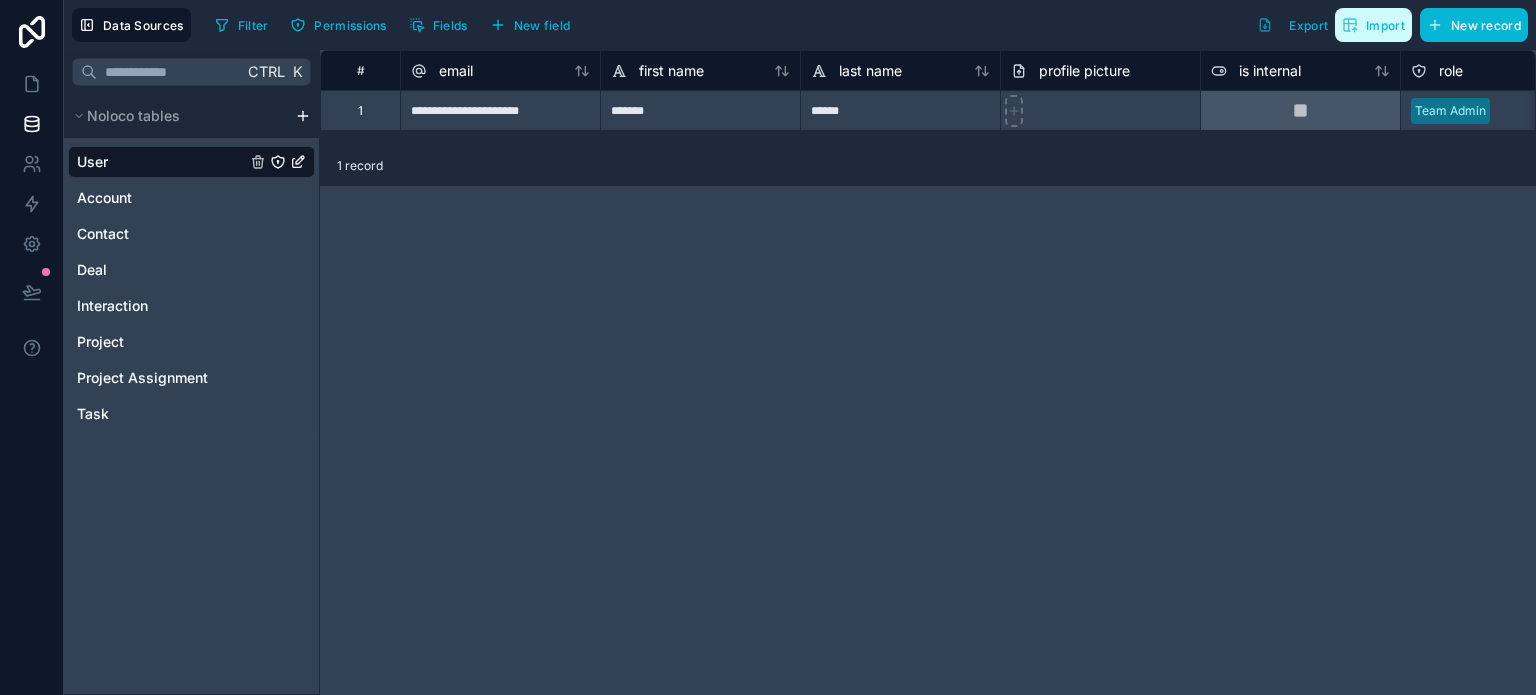 click on "Import" at bounding box center (1385, 25) 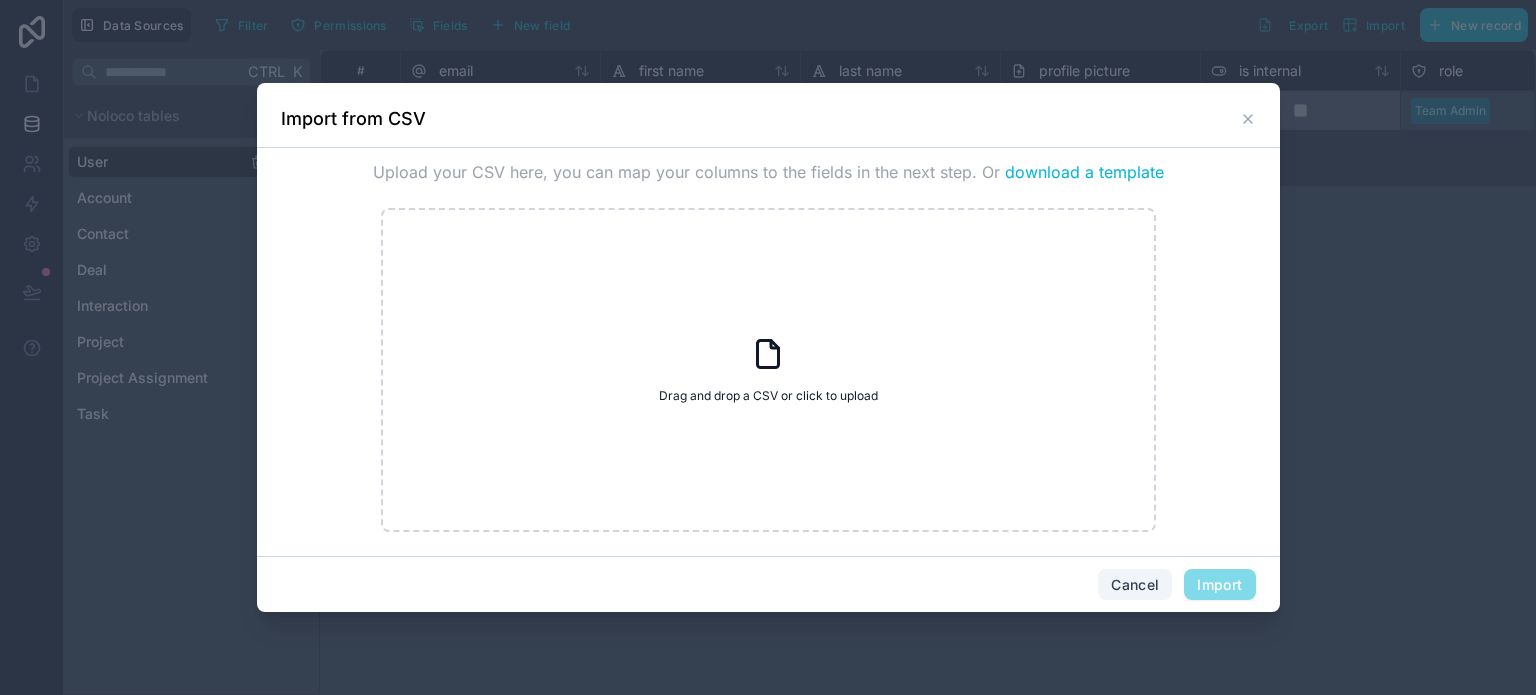 click on "Cancel" at bounding box center (1135, 585) 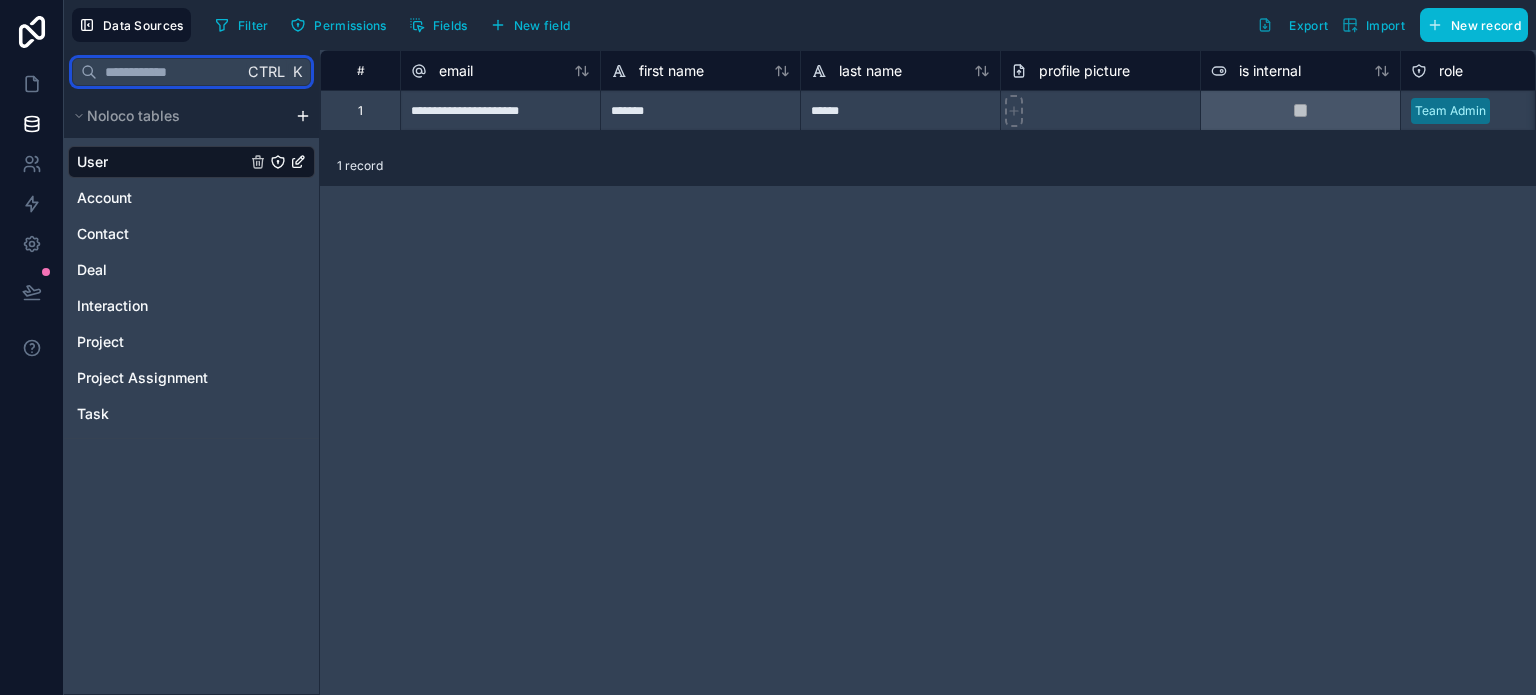 click at bounding box center [170, 72] 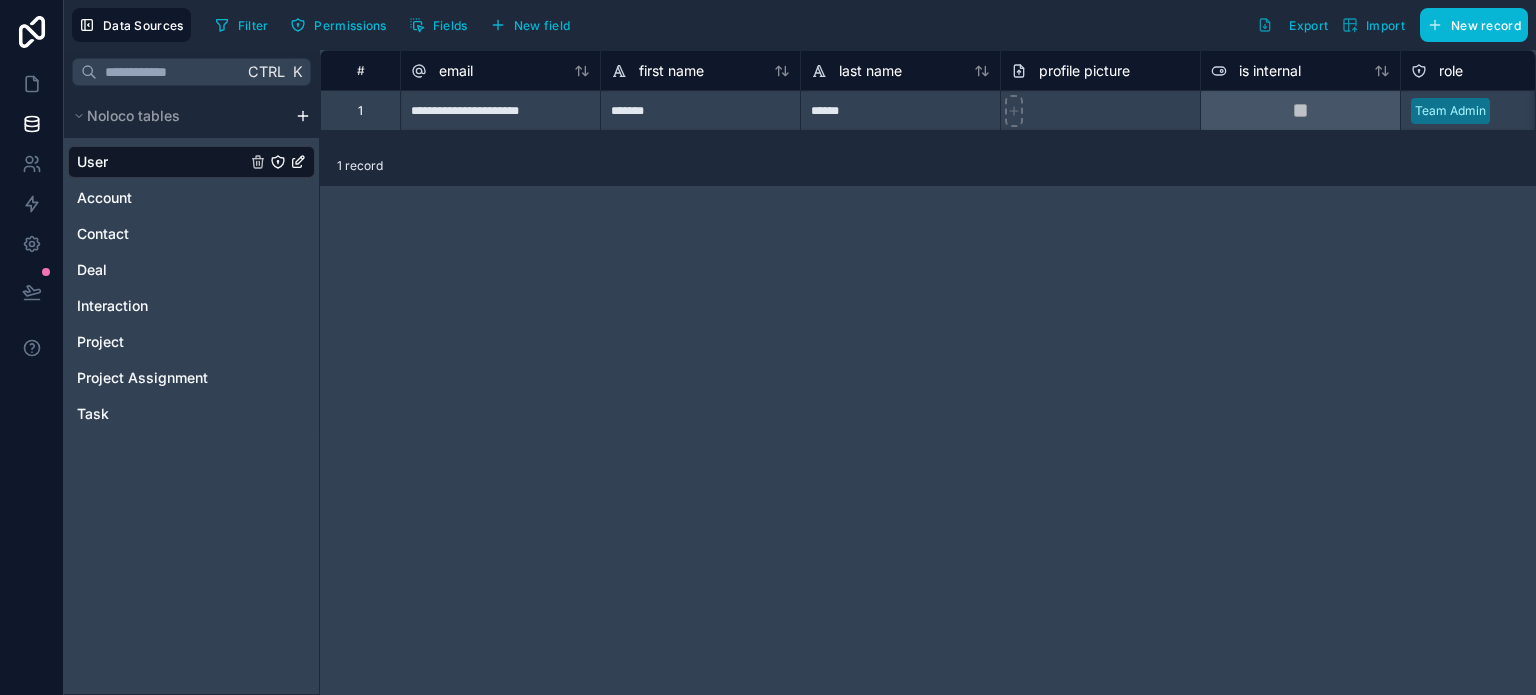 click on "**********" at bounding box center [928, 372] 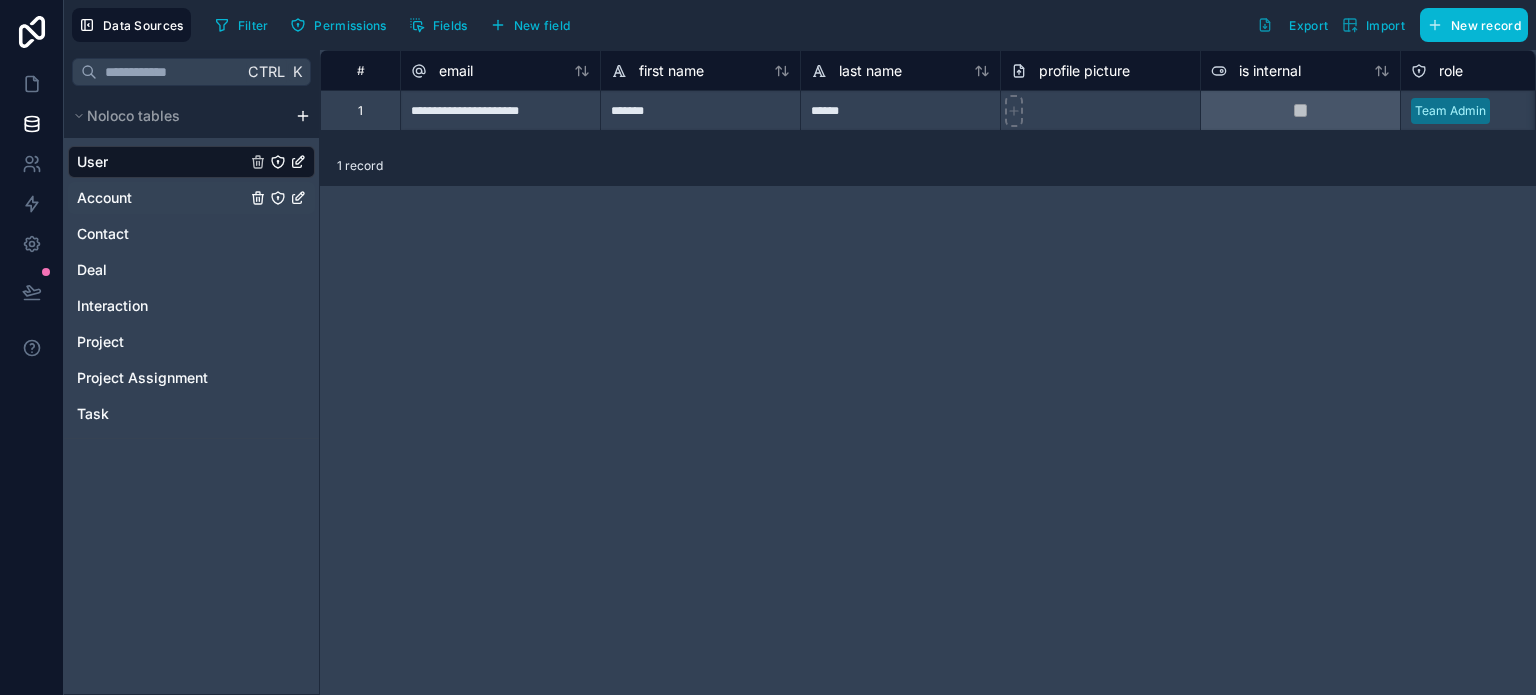 click on "Account" at bounding box center [191, 198] 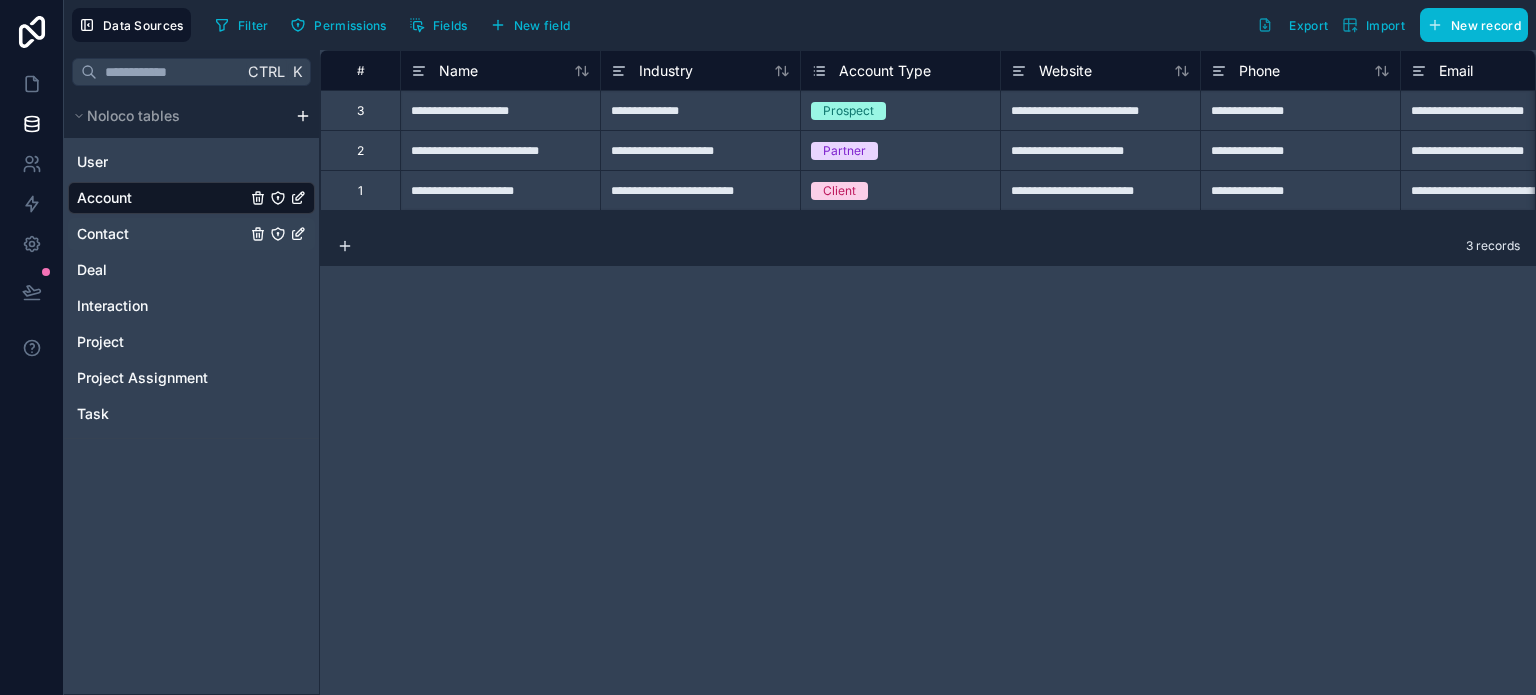 click on "Contact" at bounding box center [191, 234] 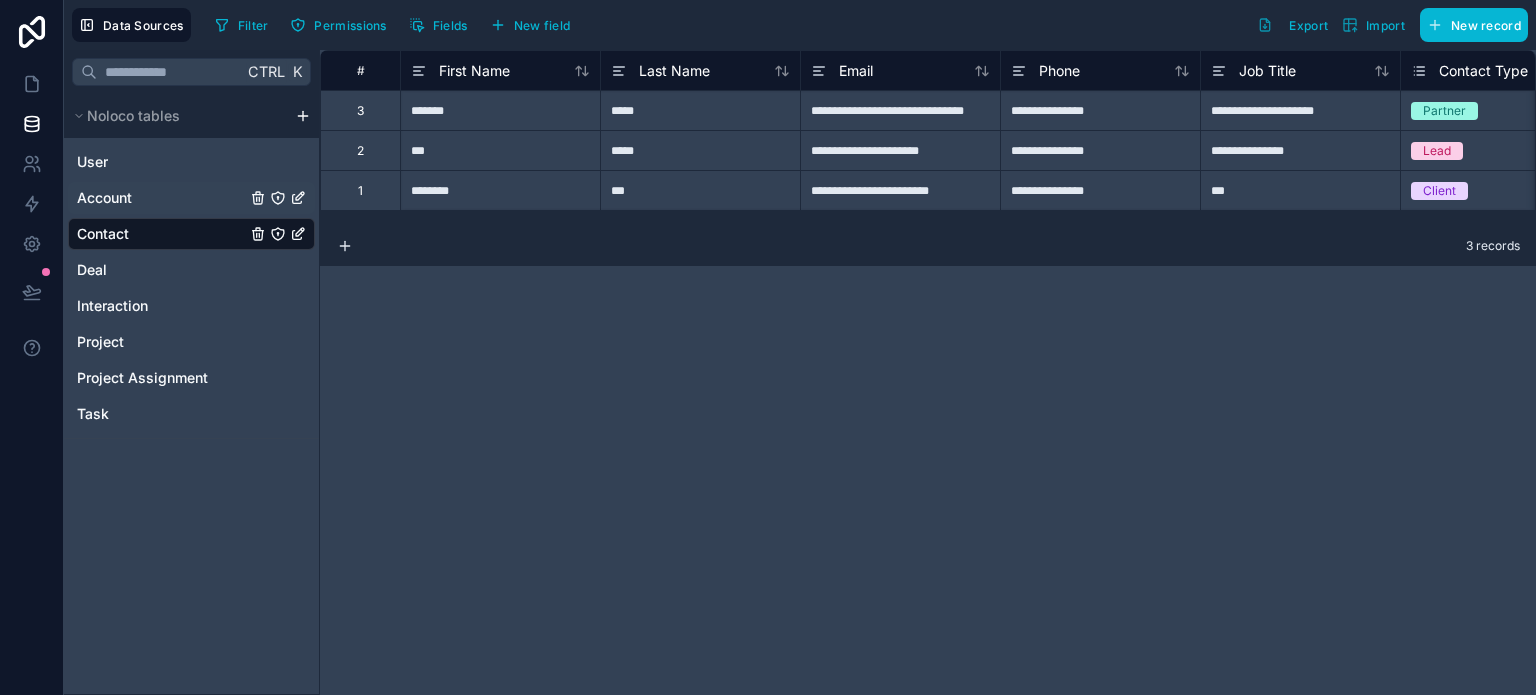 click on "Account" at bounding box center [191, 198] 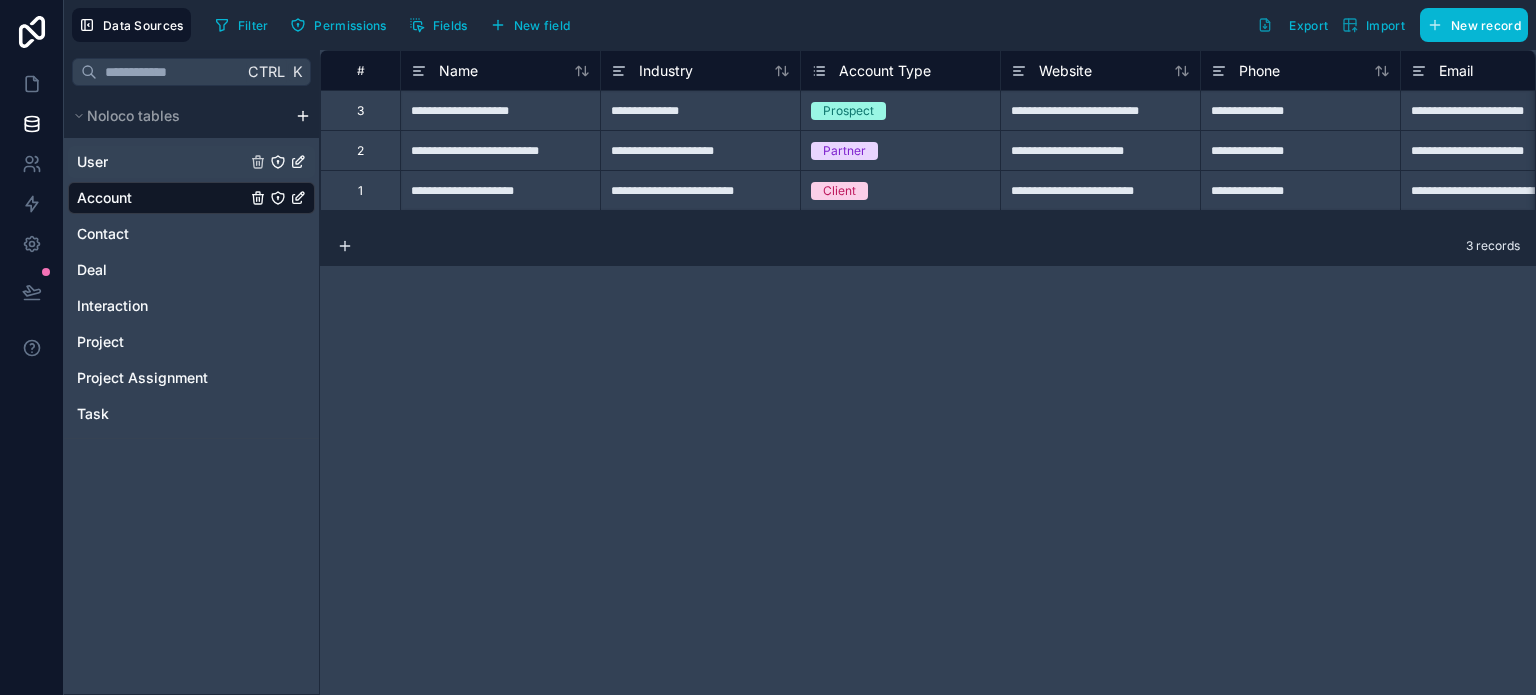 click on "User" at bounding box center (191, 162) 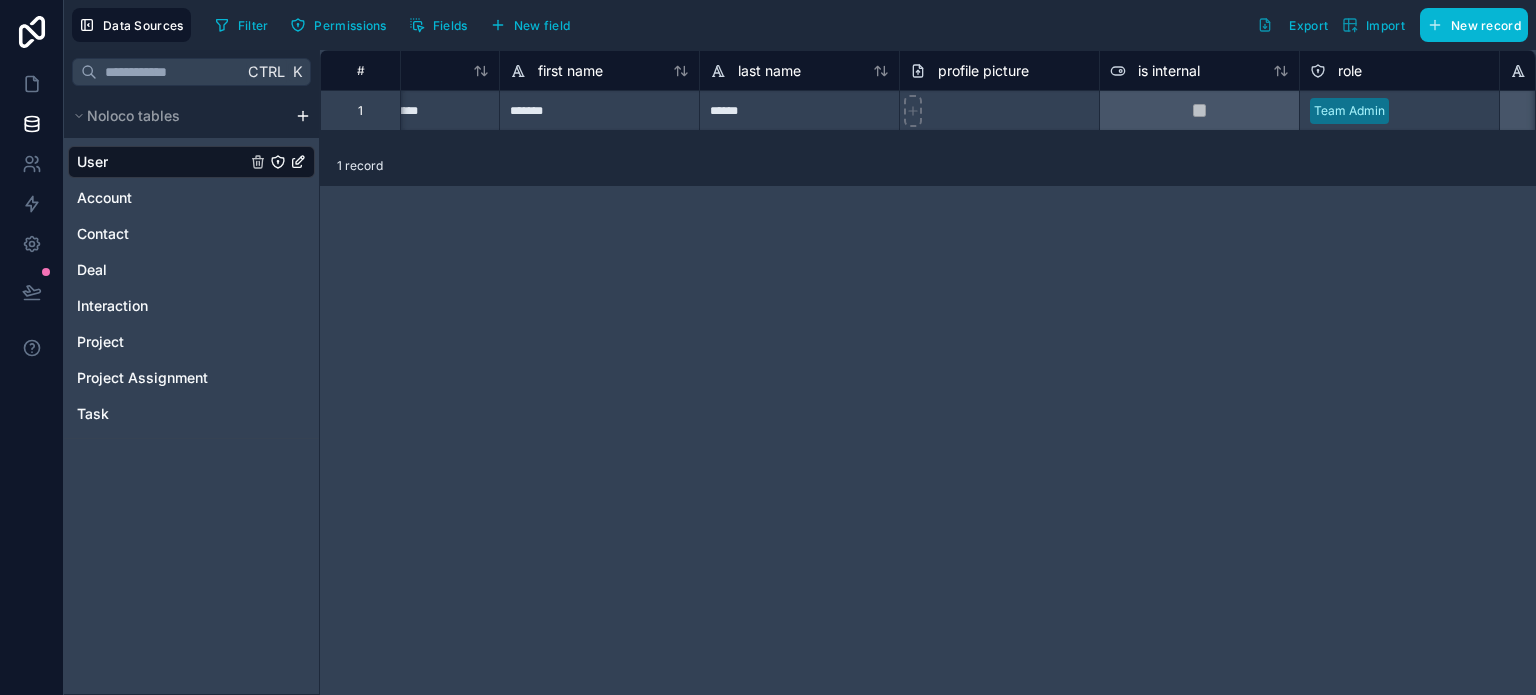 scroll, scrollTop: 0, scrollLeft: 0, axis: both 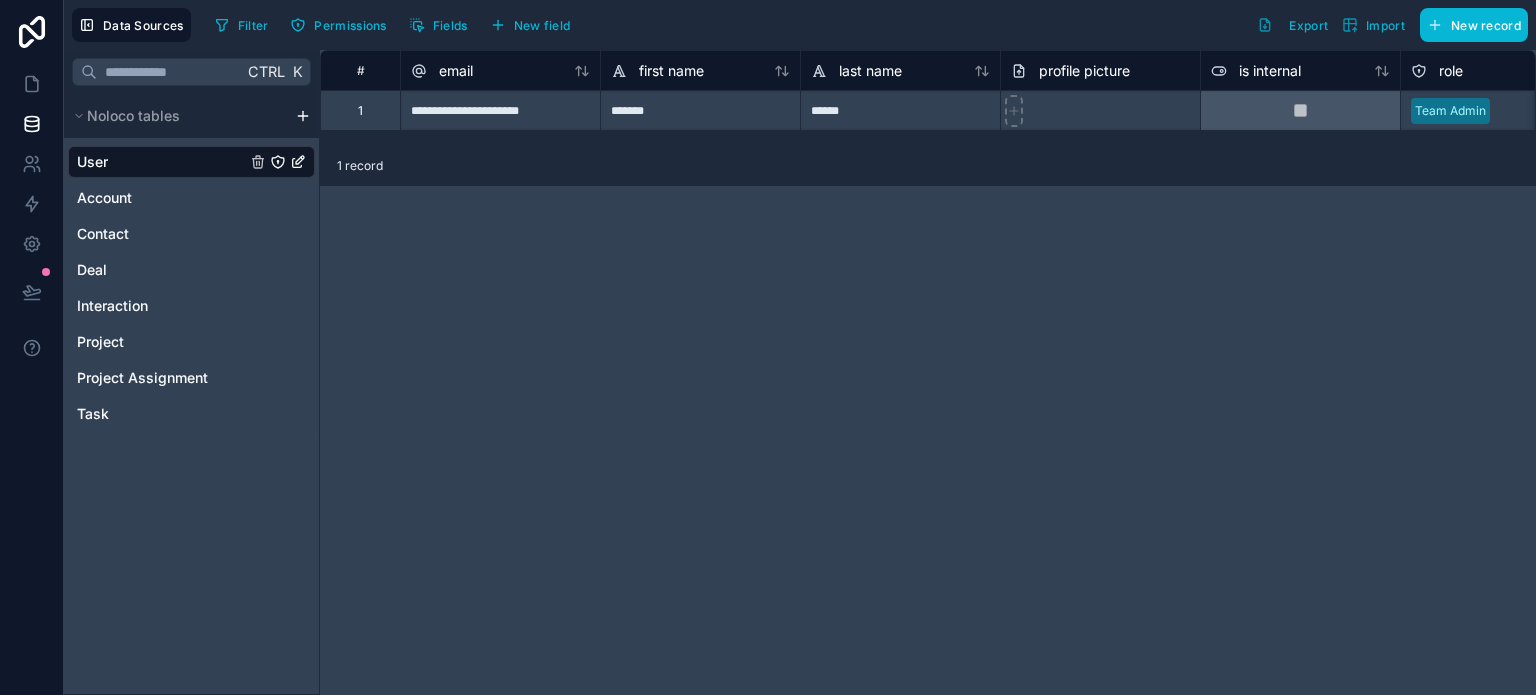 click on "Ctrl" at bounding box center (266, 71) 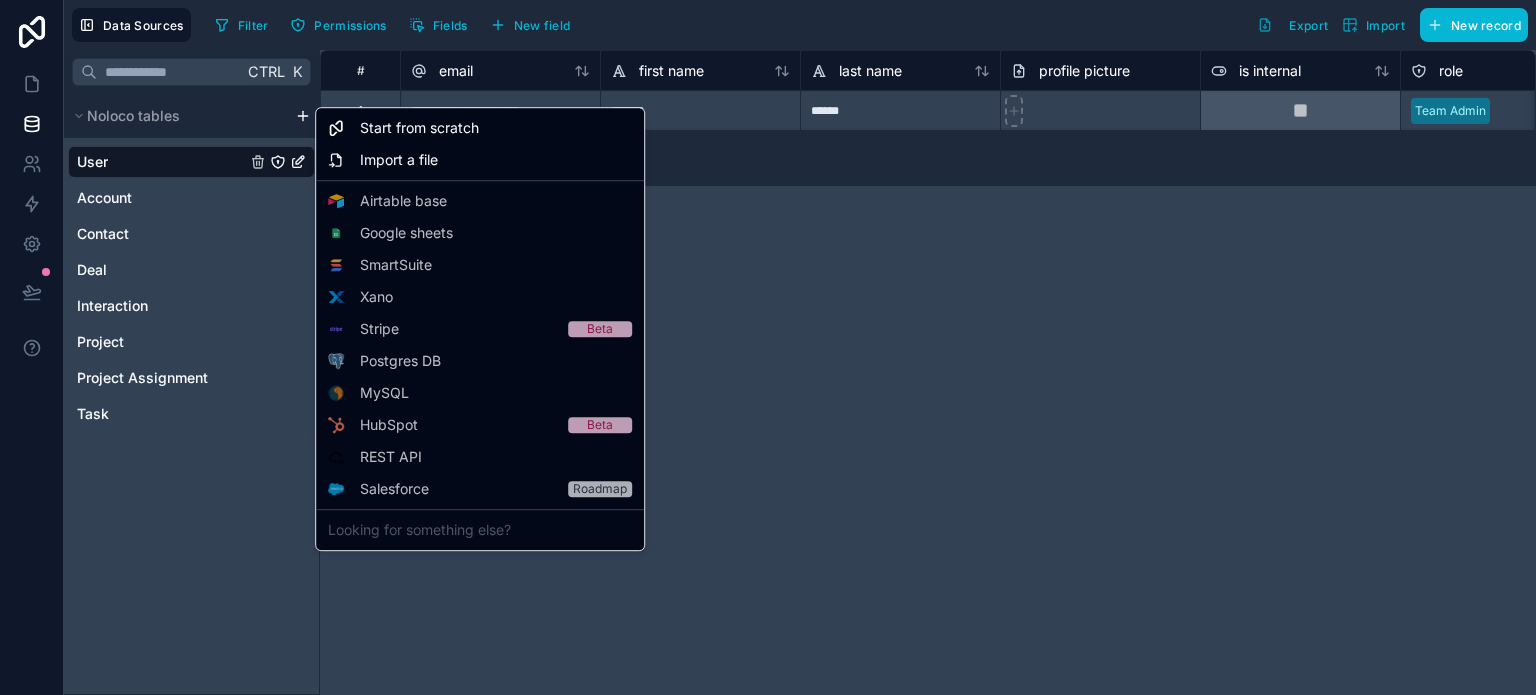 click on "**********" at bounding box center [768, 347] 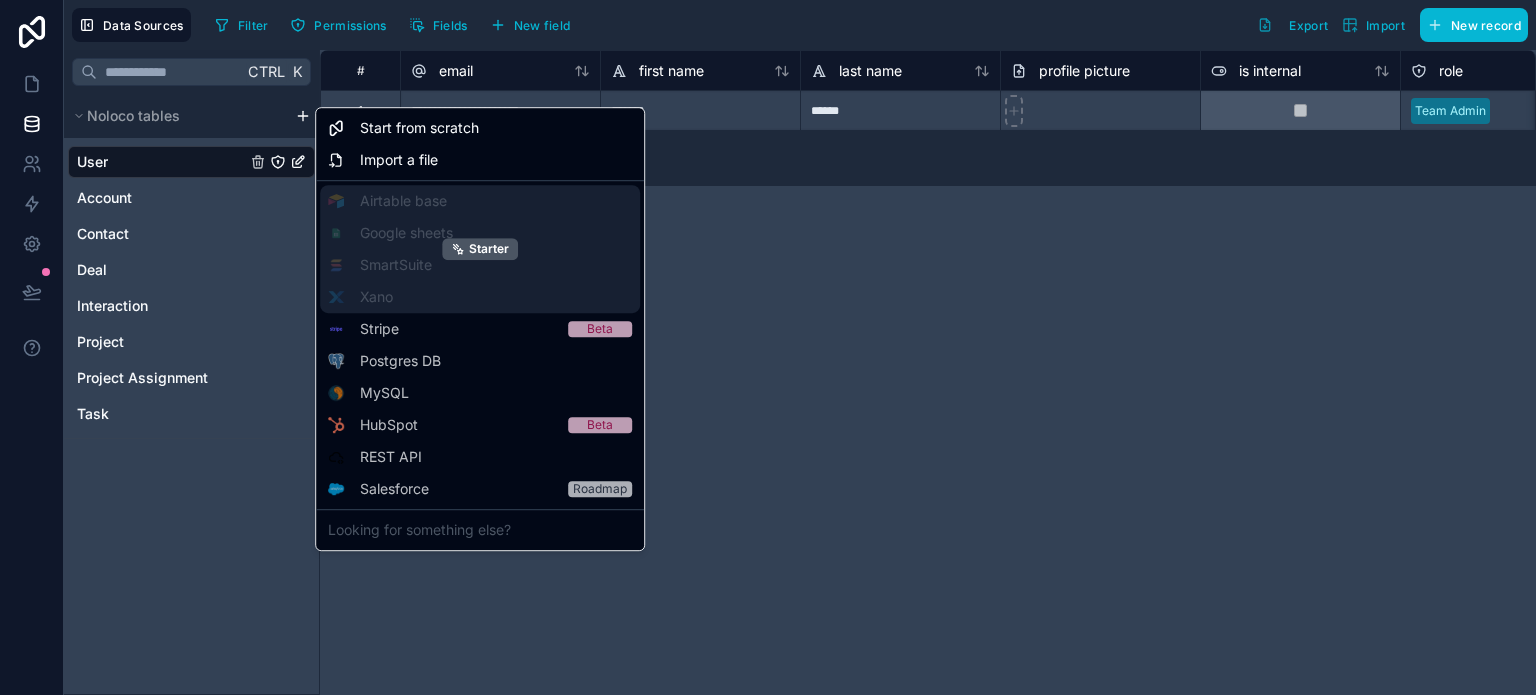 click on "Starter" at bounding box center [480, 249] 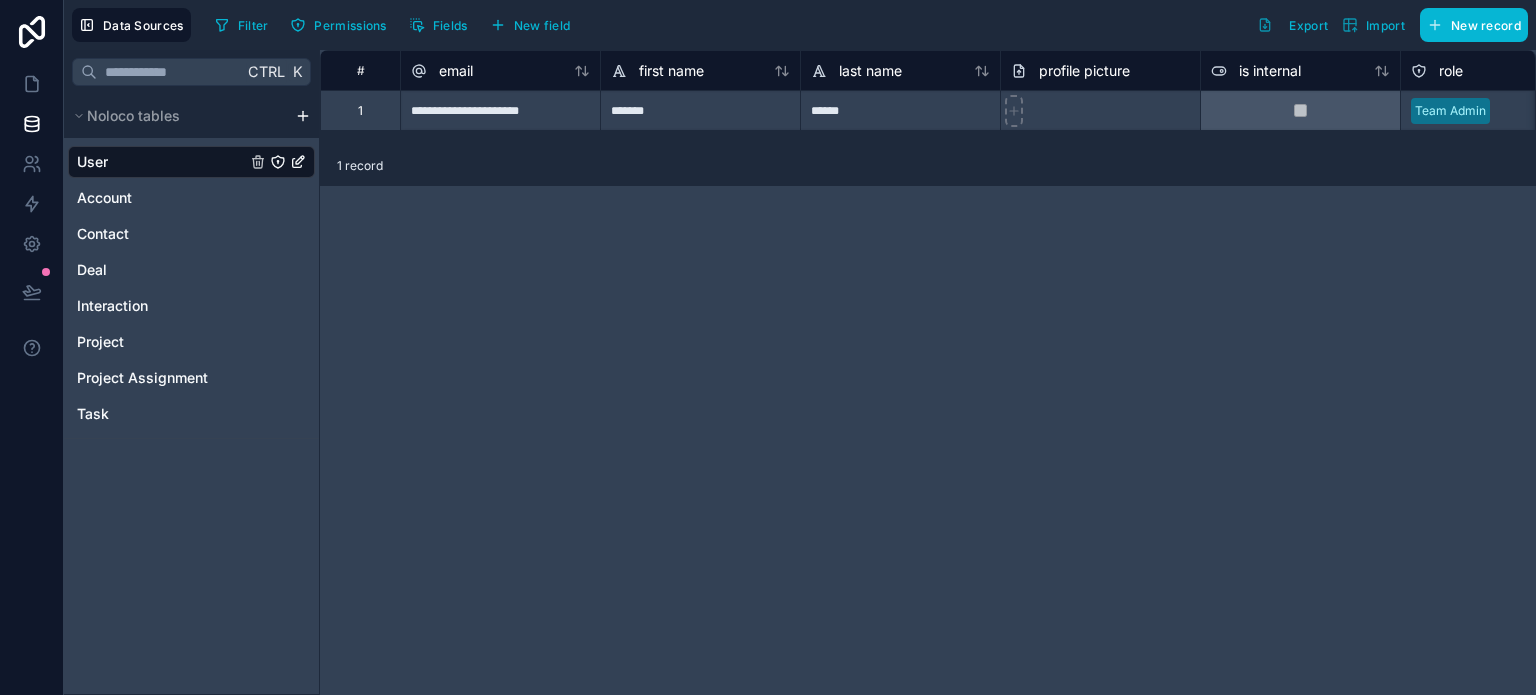 click on "**********" at bounding box center [768, 347] 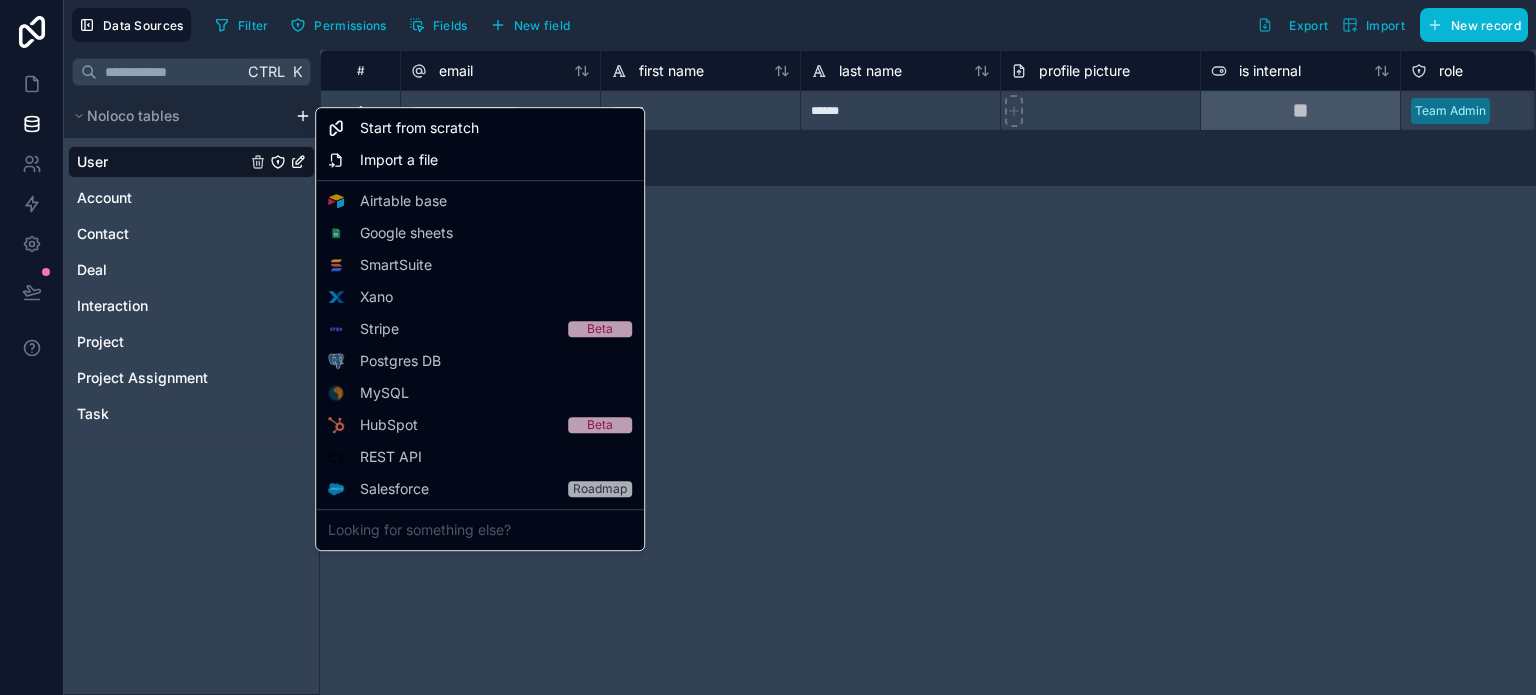 click on "**********" at bounding box center (768, 347) 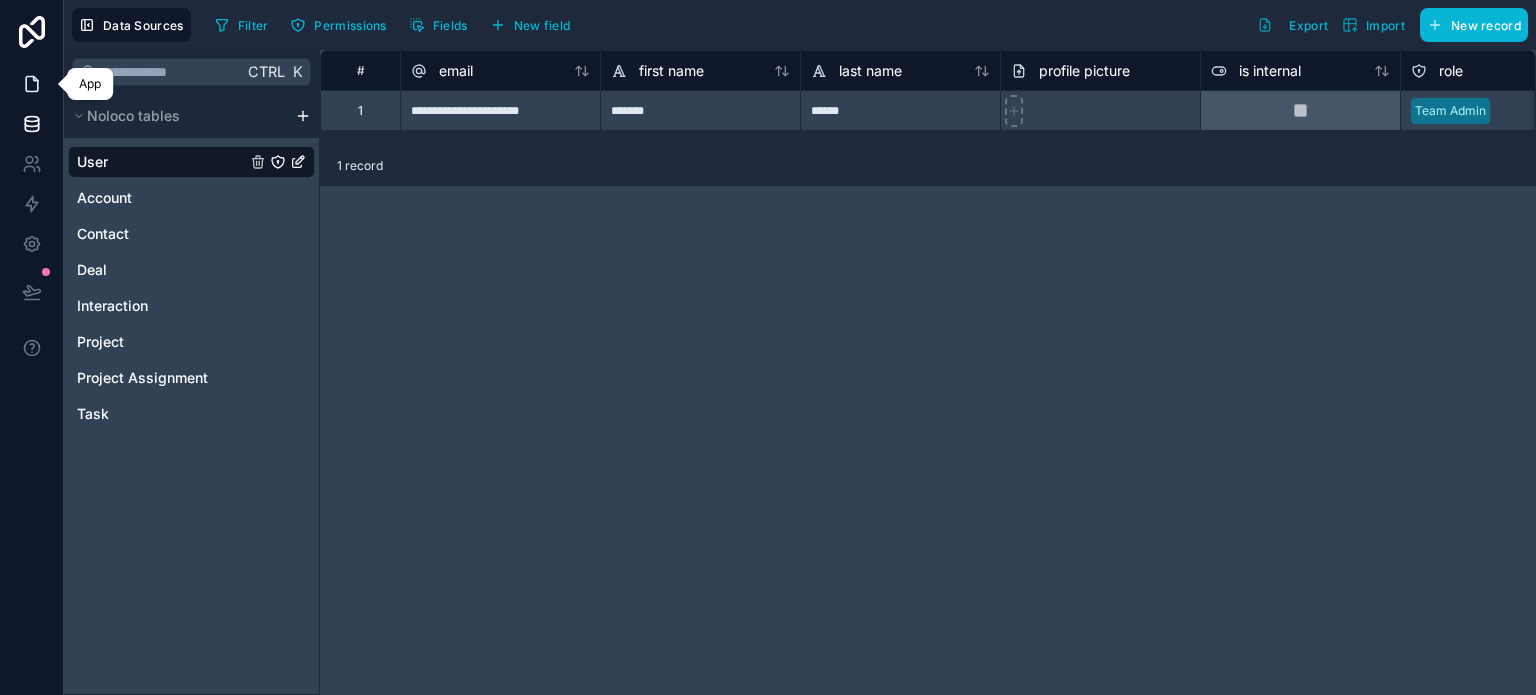 click at bounding box center (31, 84) 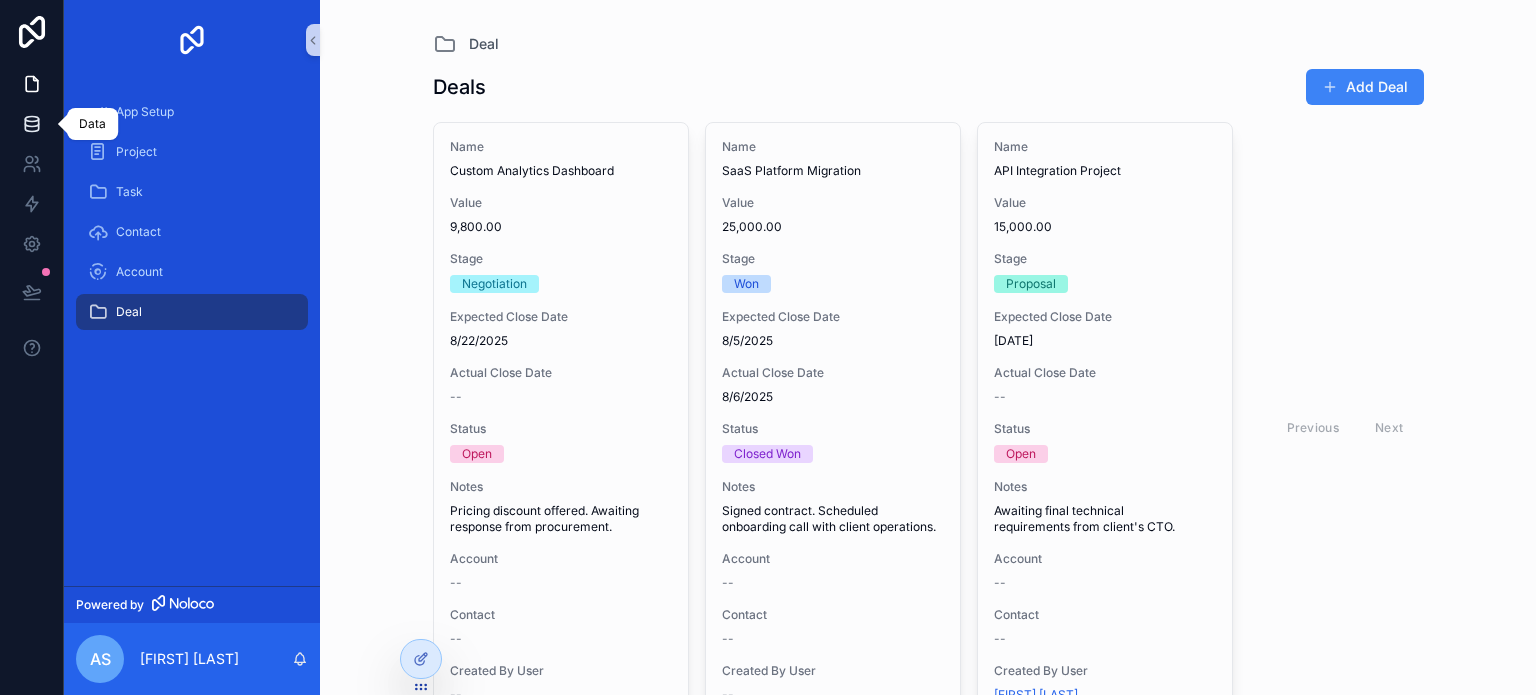 click 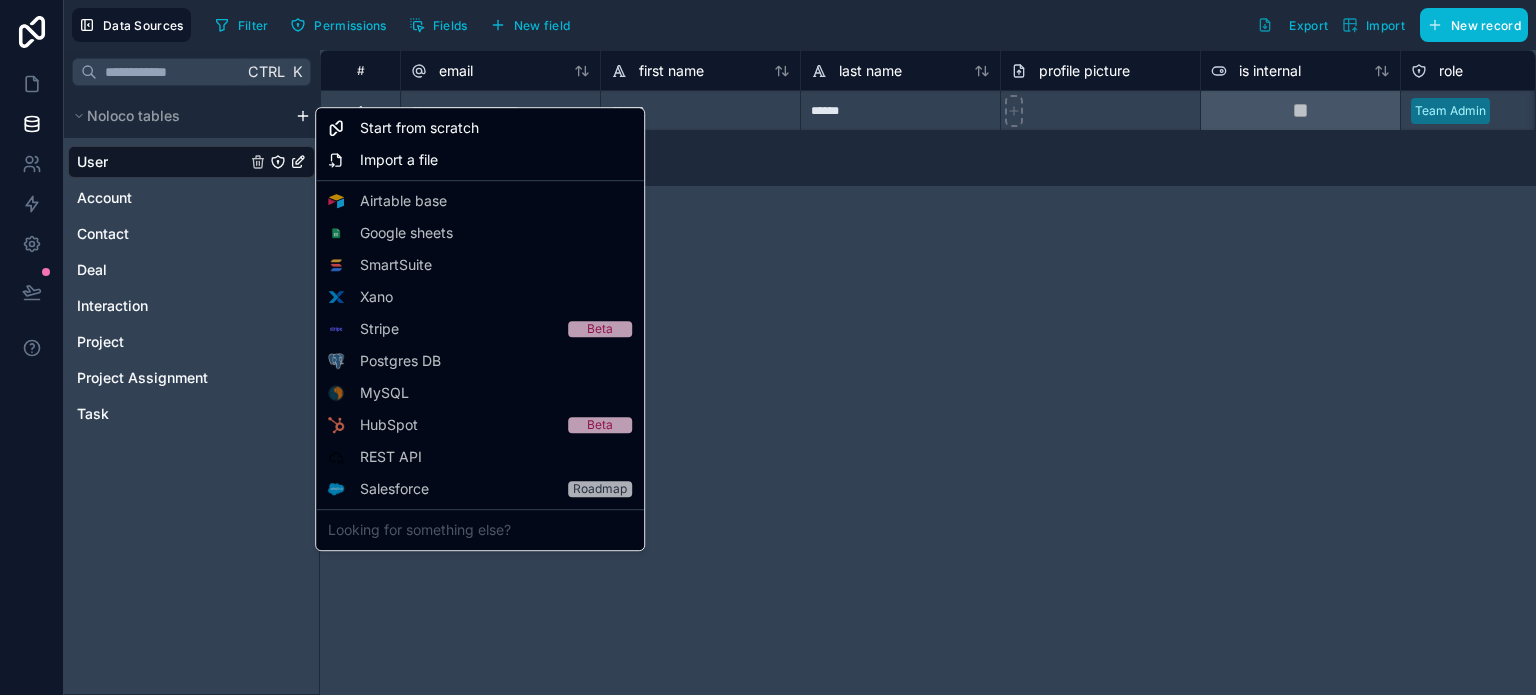 click on "**********" at bounding box center (768, 347) 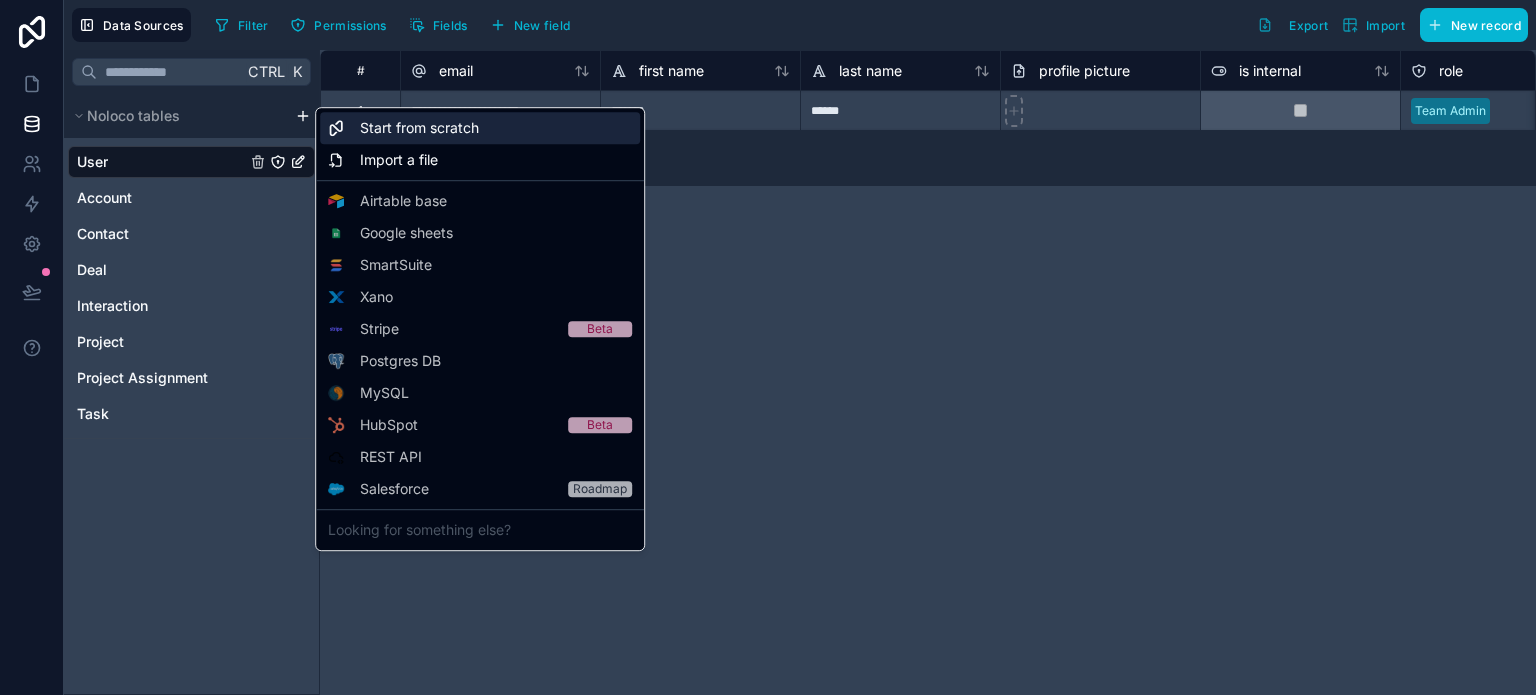 click on "Start from scratch" at bounding box center [419, 128] 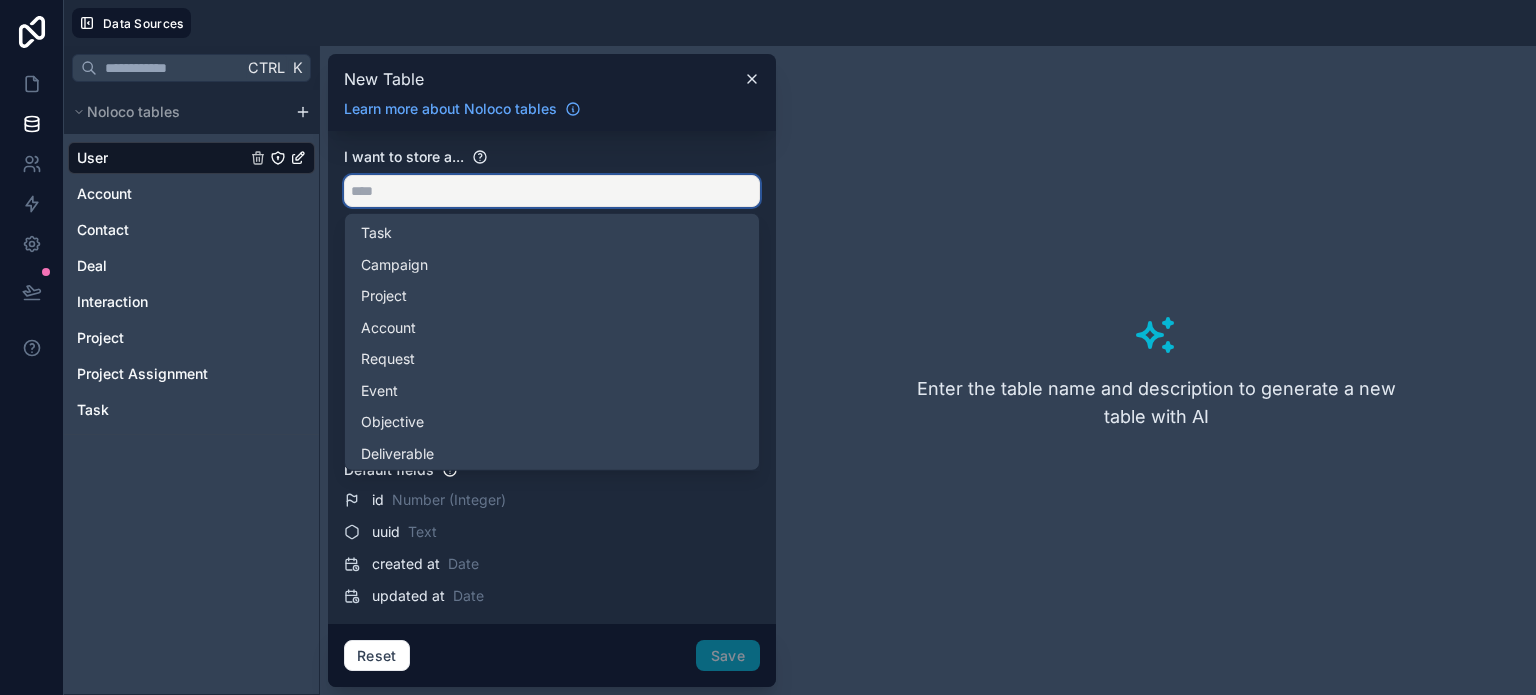 click at bounding box center [552, 191] 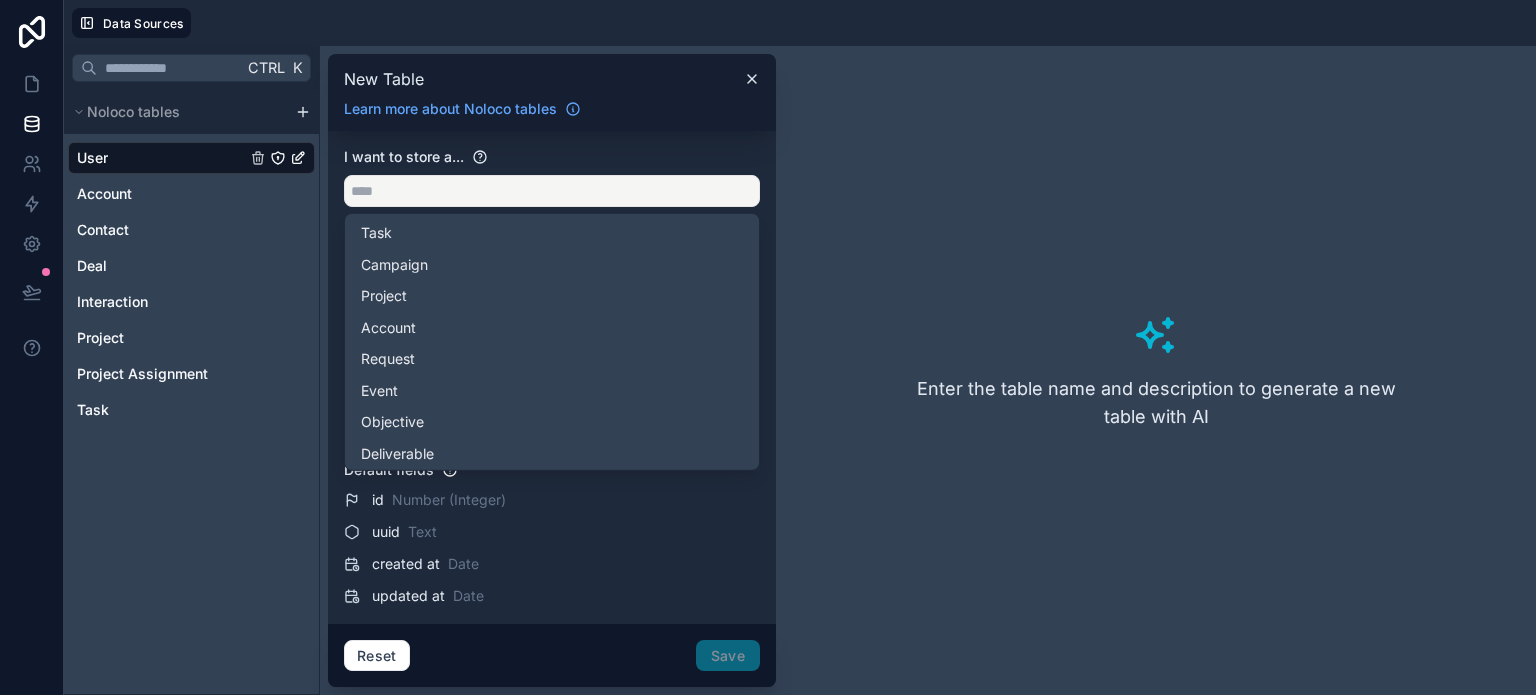 click on "I want to store a..." at bounding box center (552, 157) 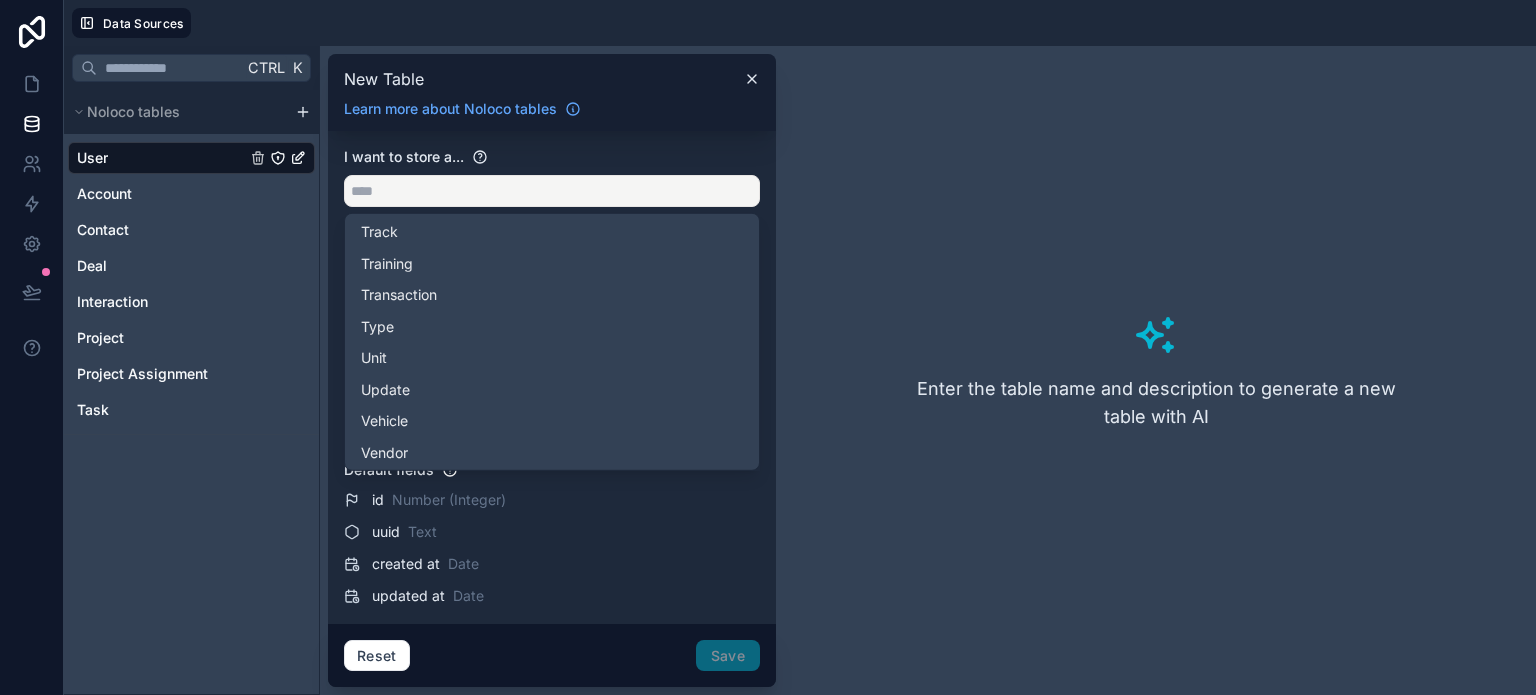 scroll, scrollTop: 5294, scrollLeft: 0, axis: vertical 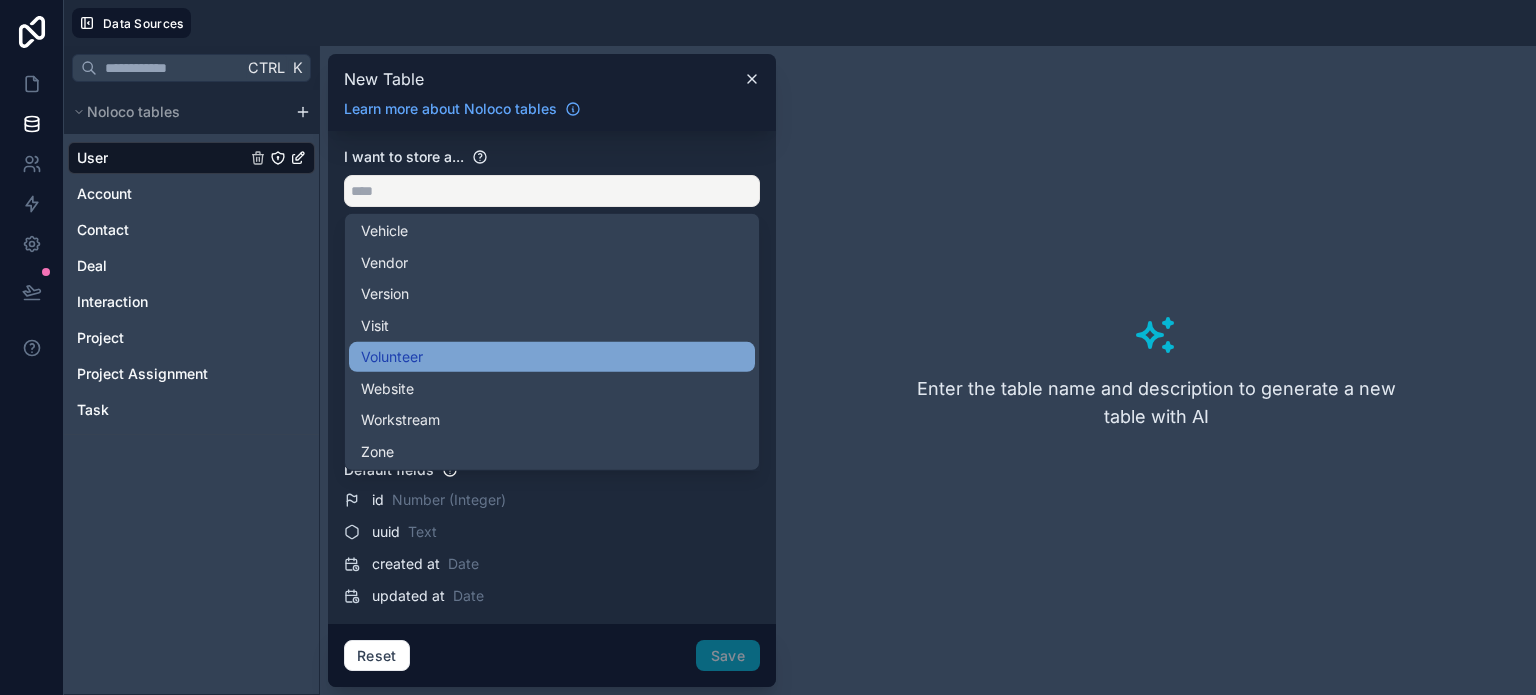 click on "Volunteer" at bounding box center [552, 357] 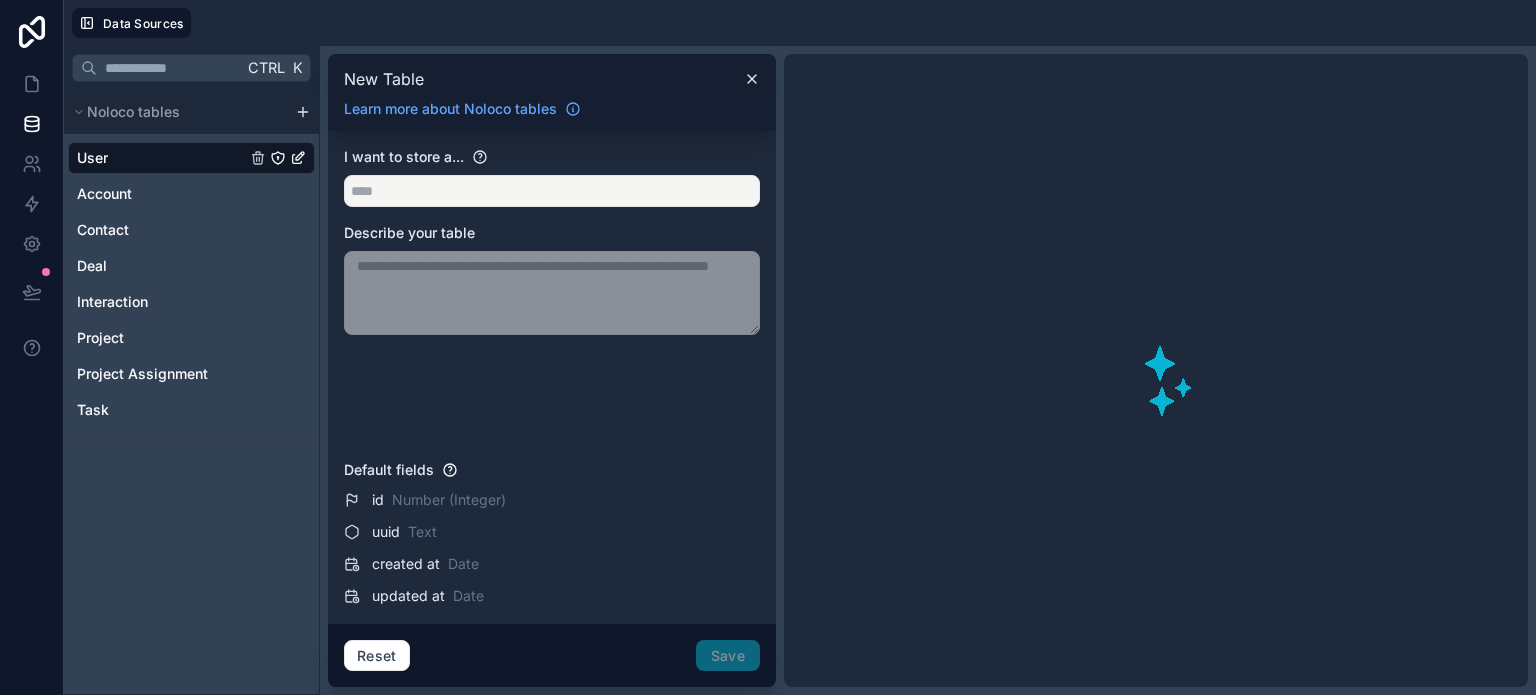 type on "*********" 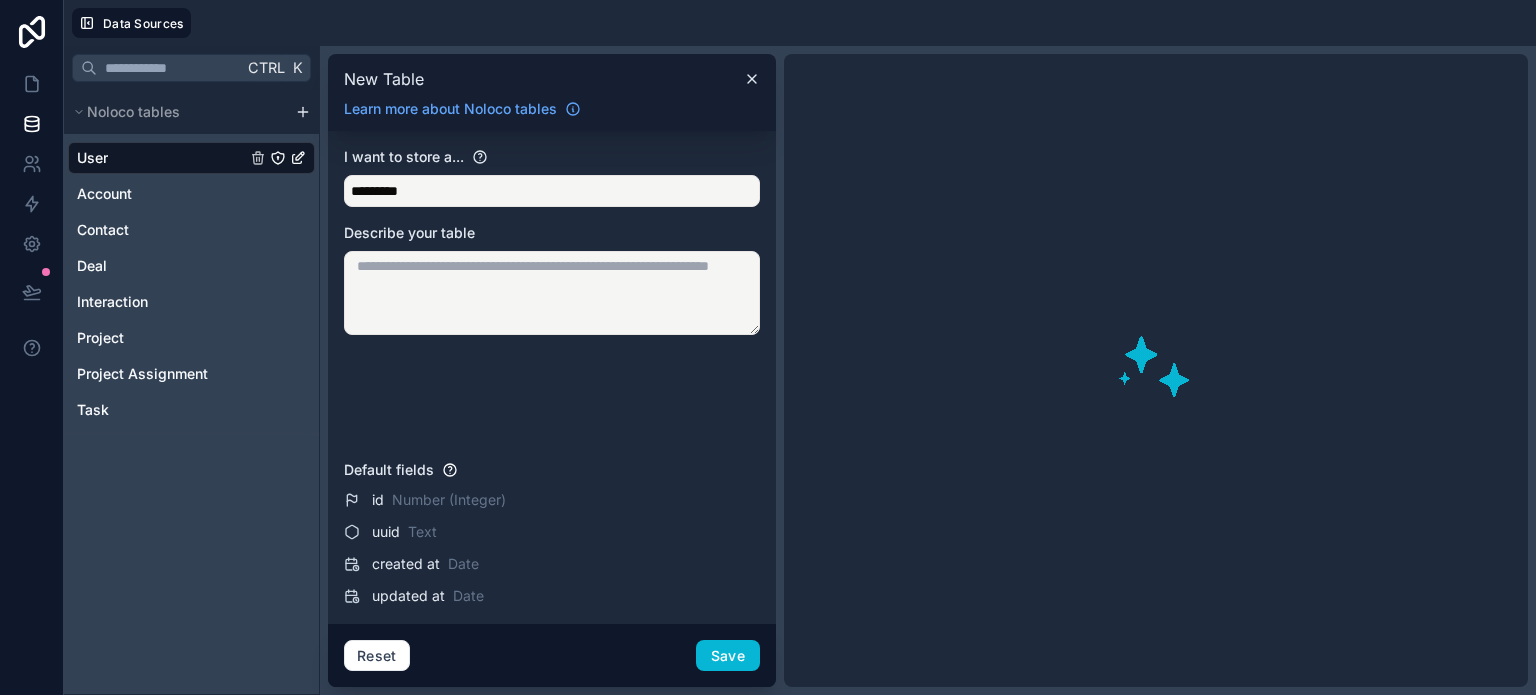 click at bounding box center (552, 293) 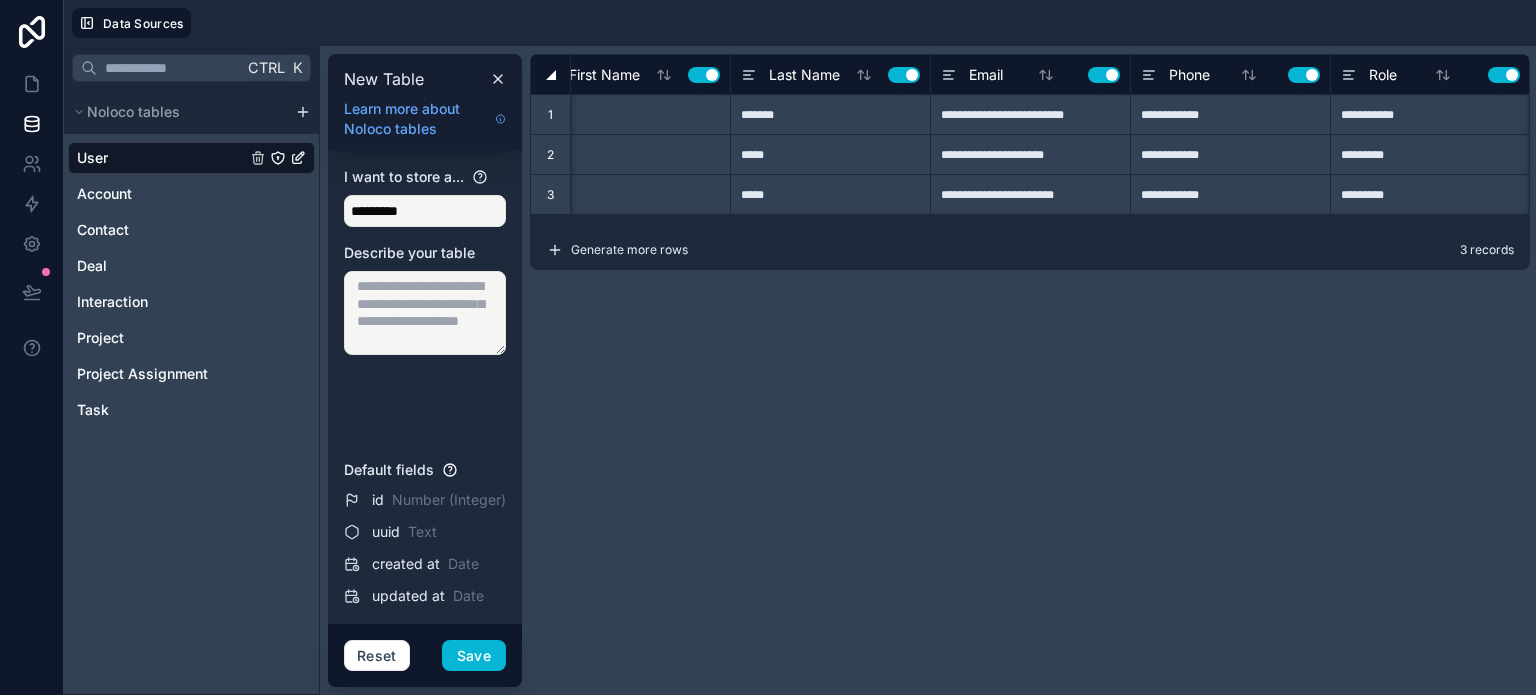 scroll, scrollTop: 0, scrollLeft: 0, axis: both 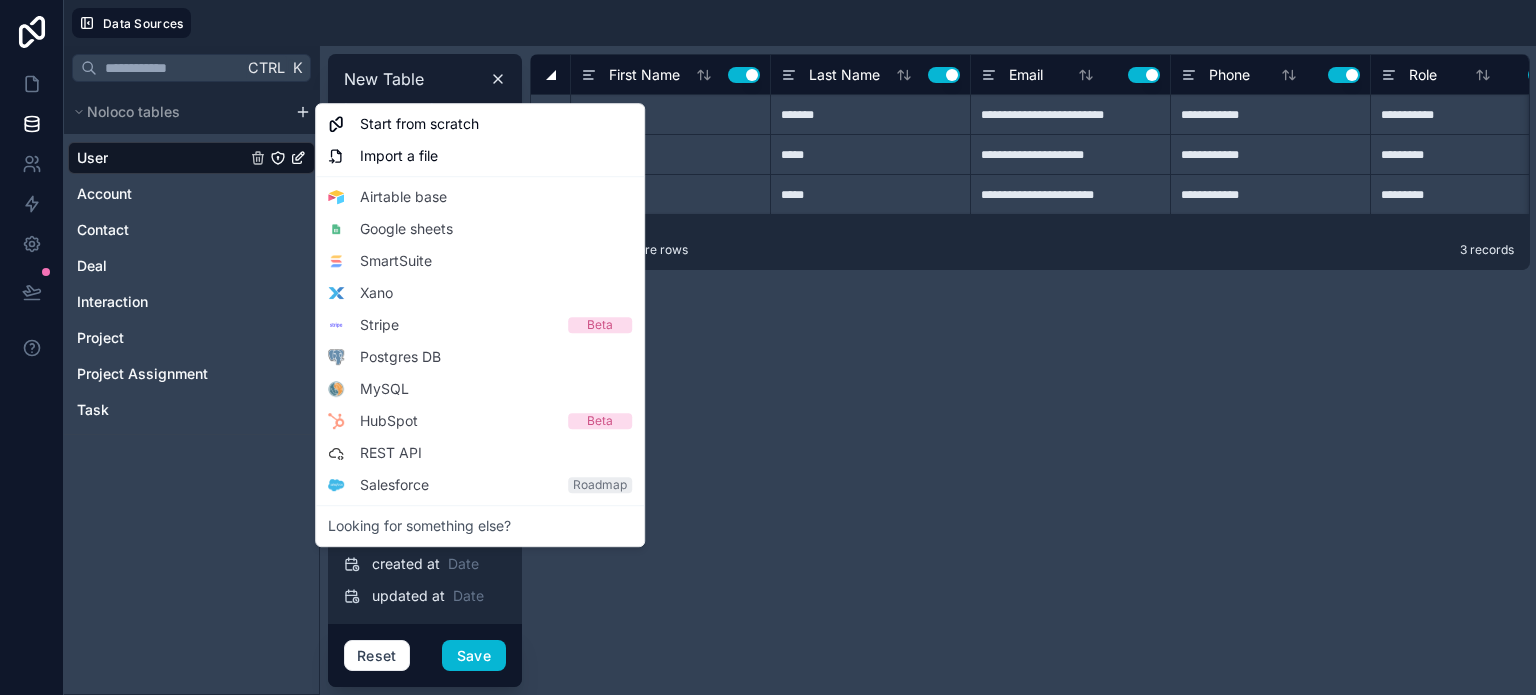 click on "Logistics Tech" at bounding box center (768, 347) 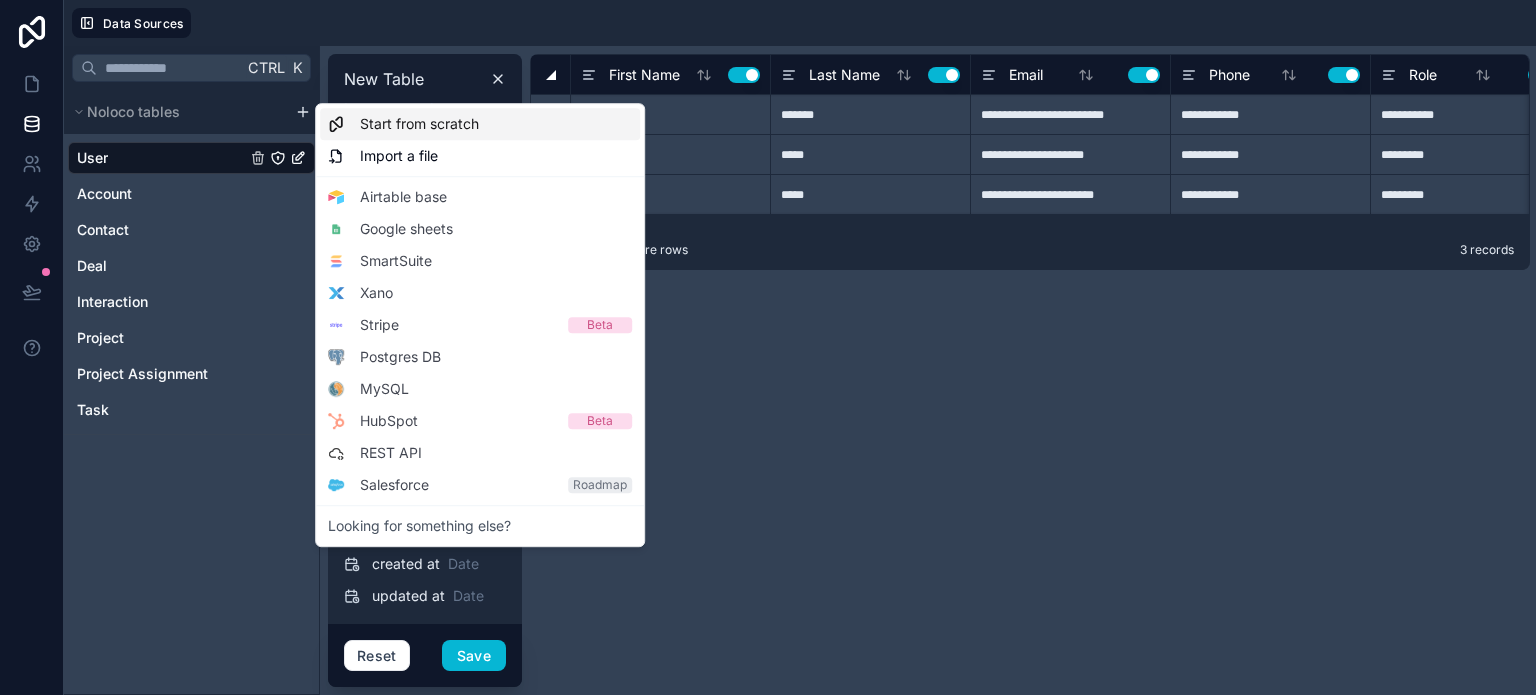 click on "Start from scratch" at bounding box center (419, 124) 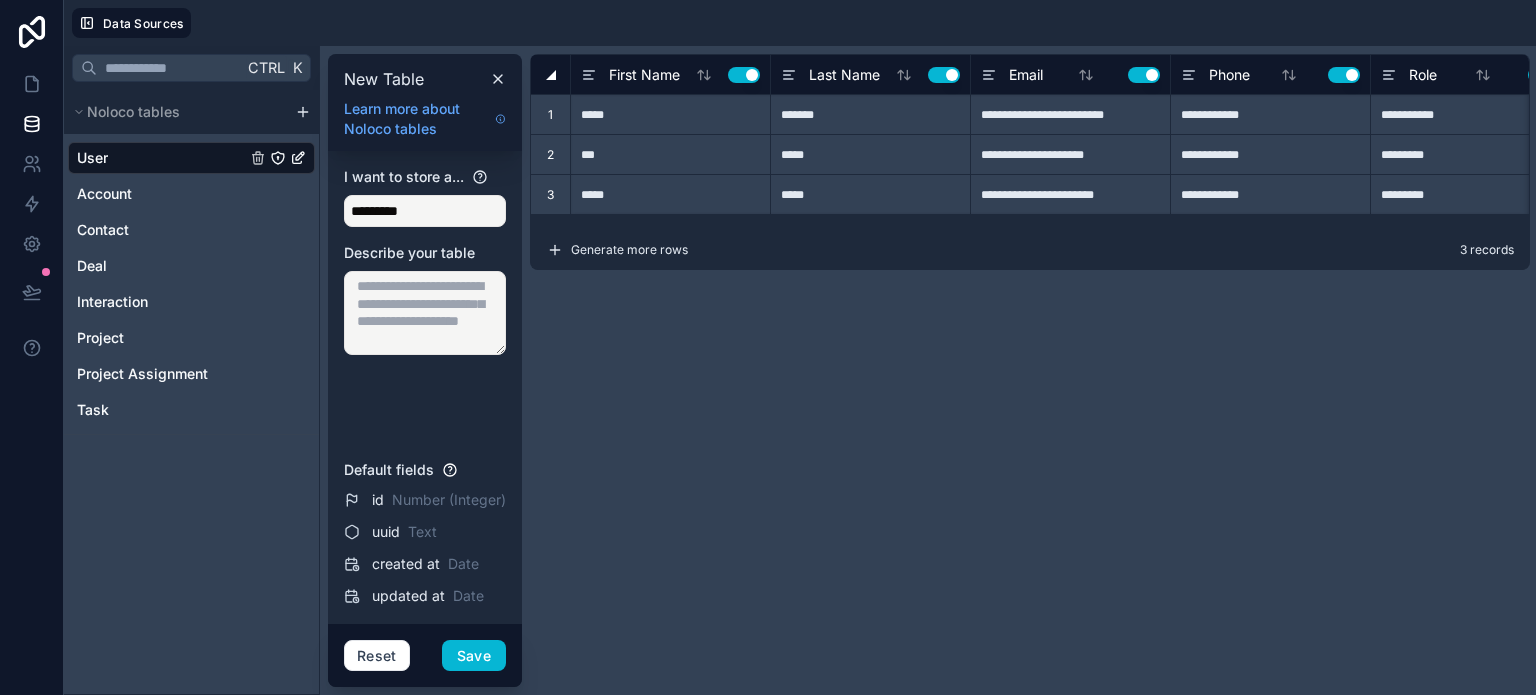 click on "**********" at bounding box center (768, 347) 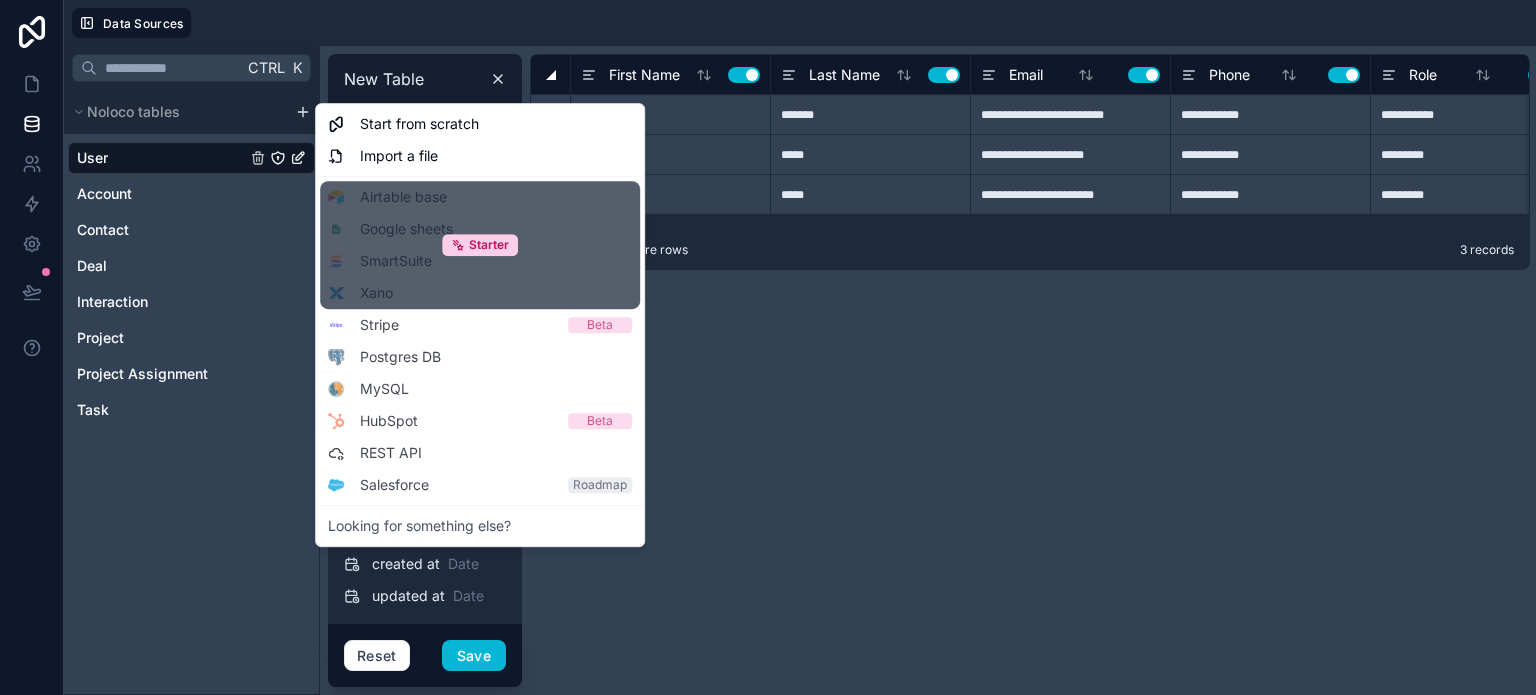 click on "Starter" at bounding box center (480, 245) 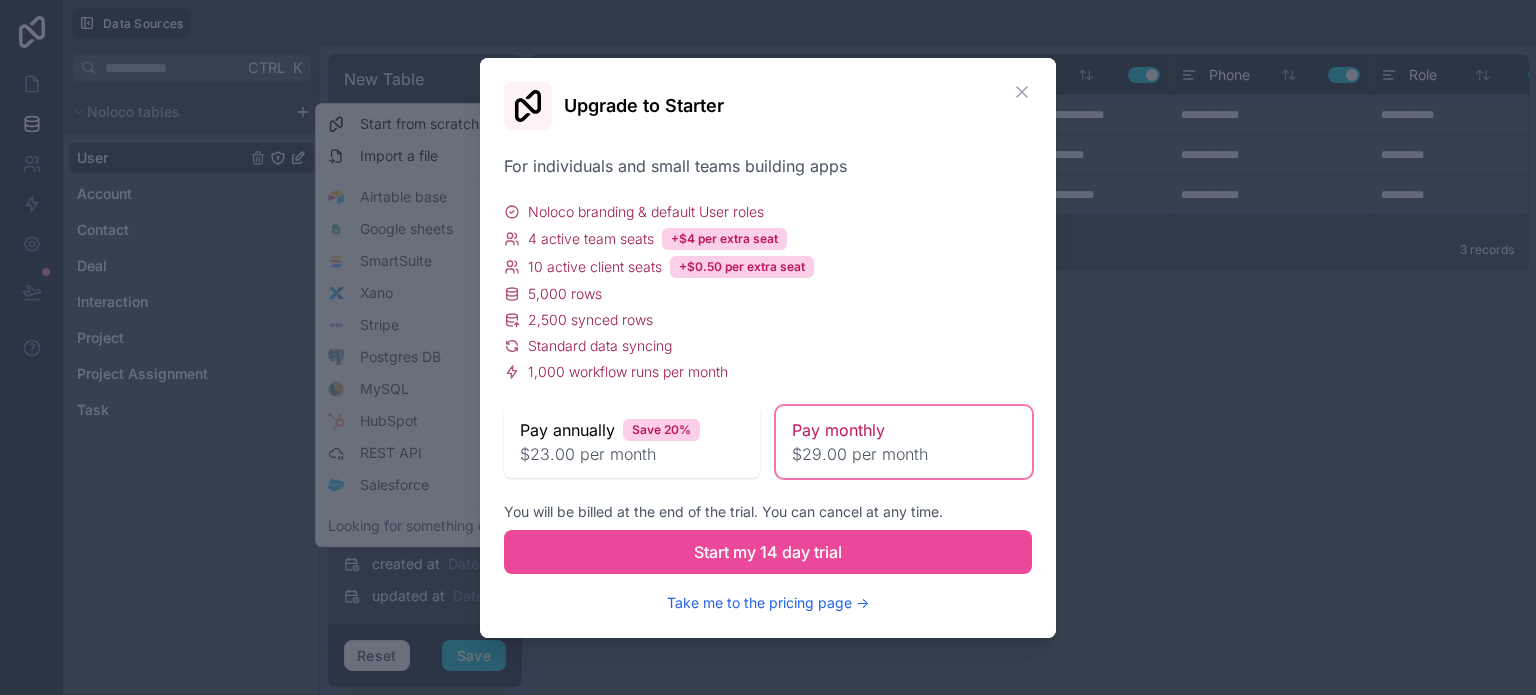 click on "**********" at bounding box center [768, 347] 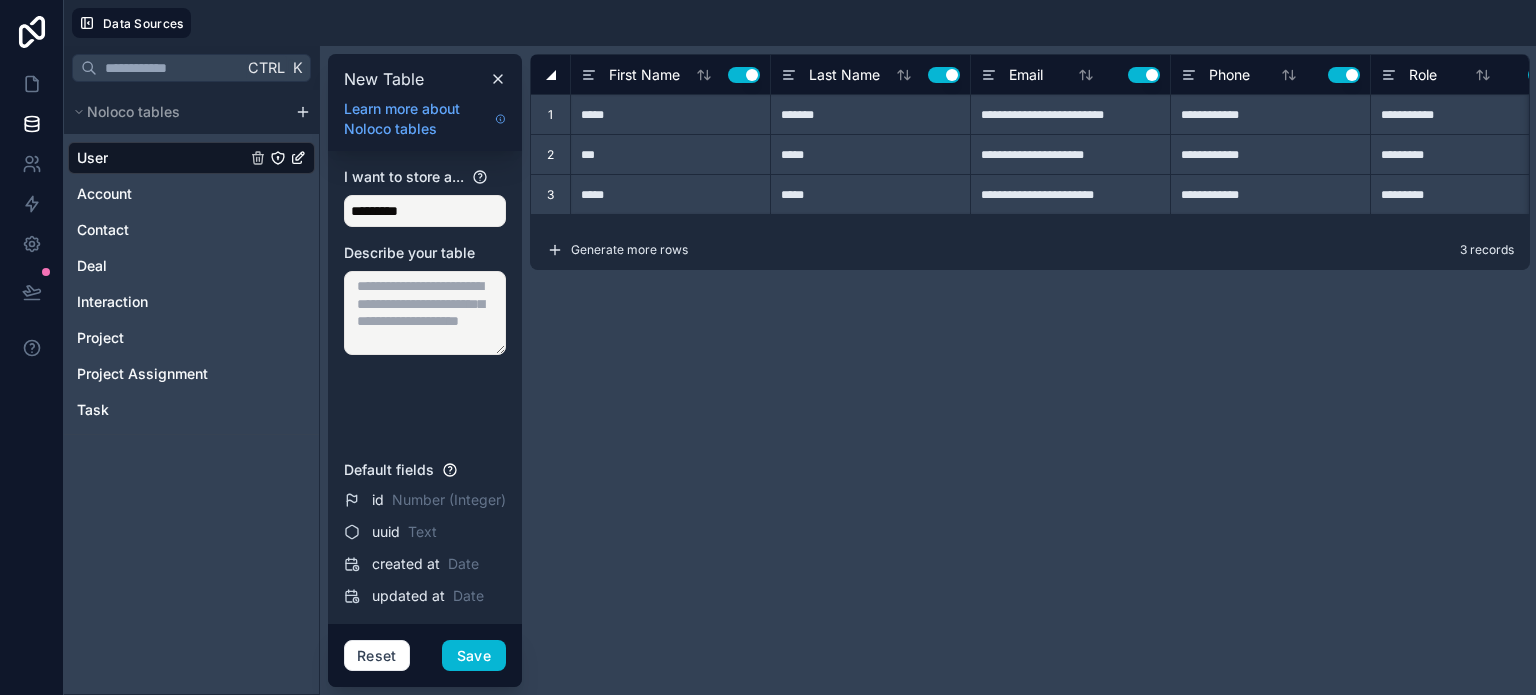click on "**********" at bounding box center [1030, 370] 